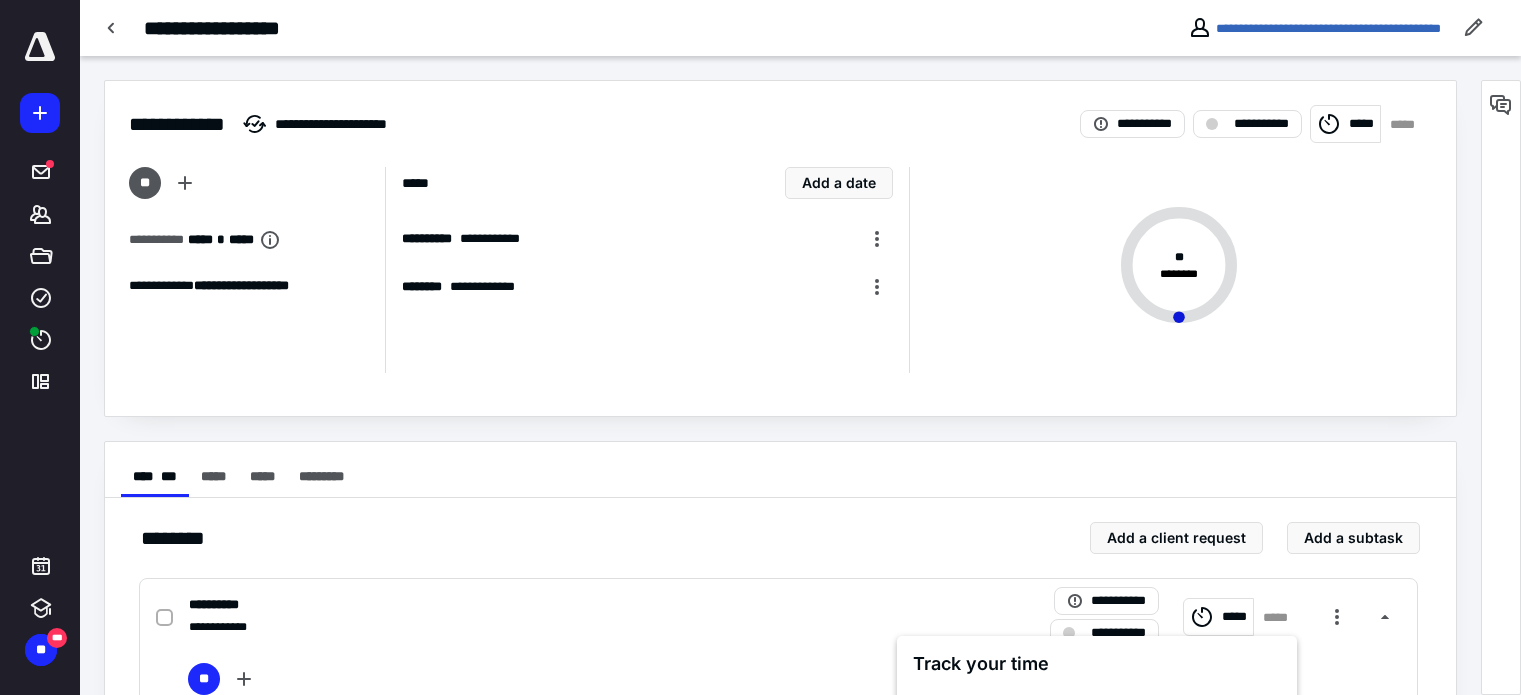 click at bounding box center [1184, 830] 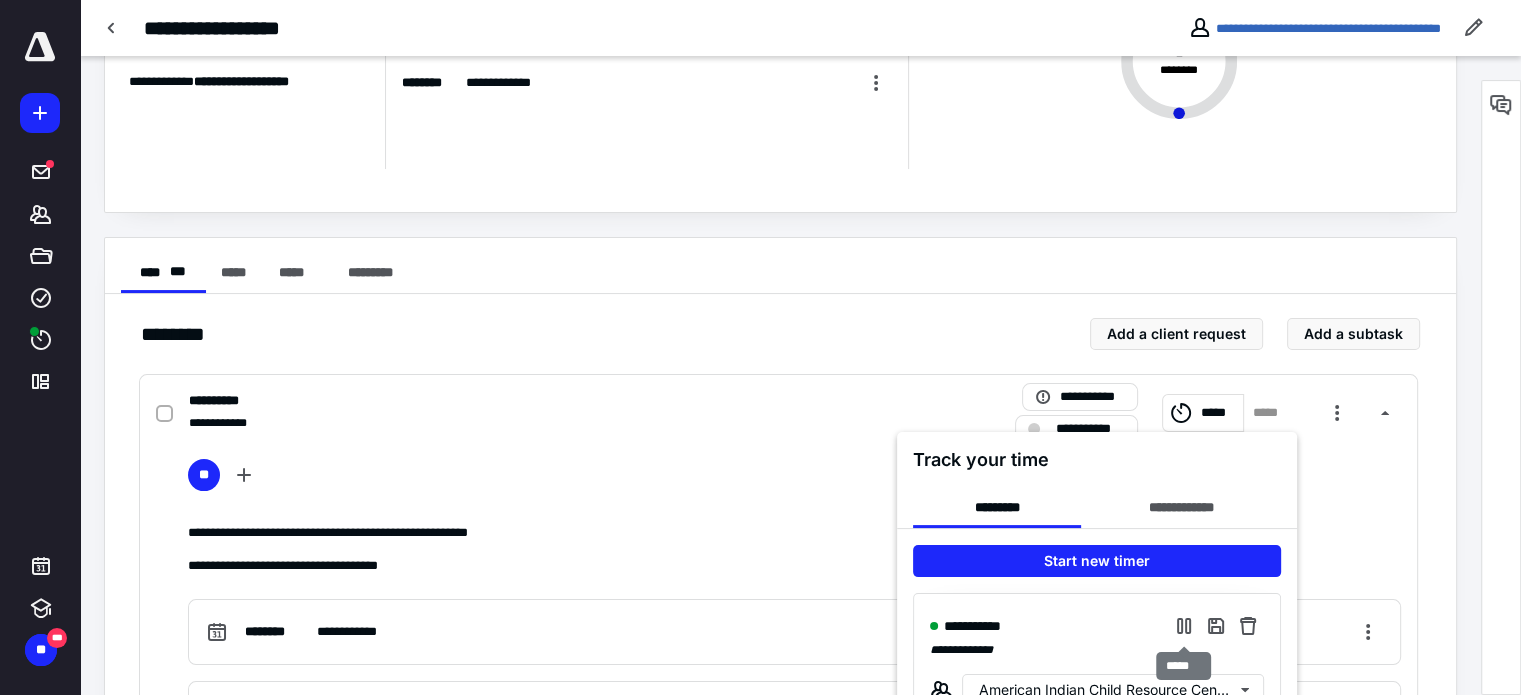 scroll, scrollTop: 0, scrollLeft: 0, axis: both 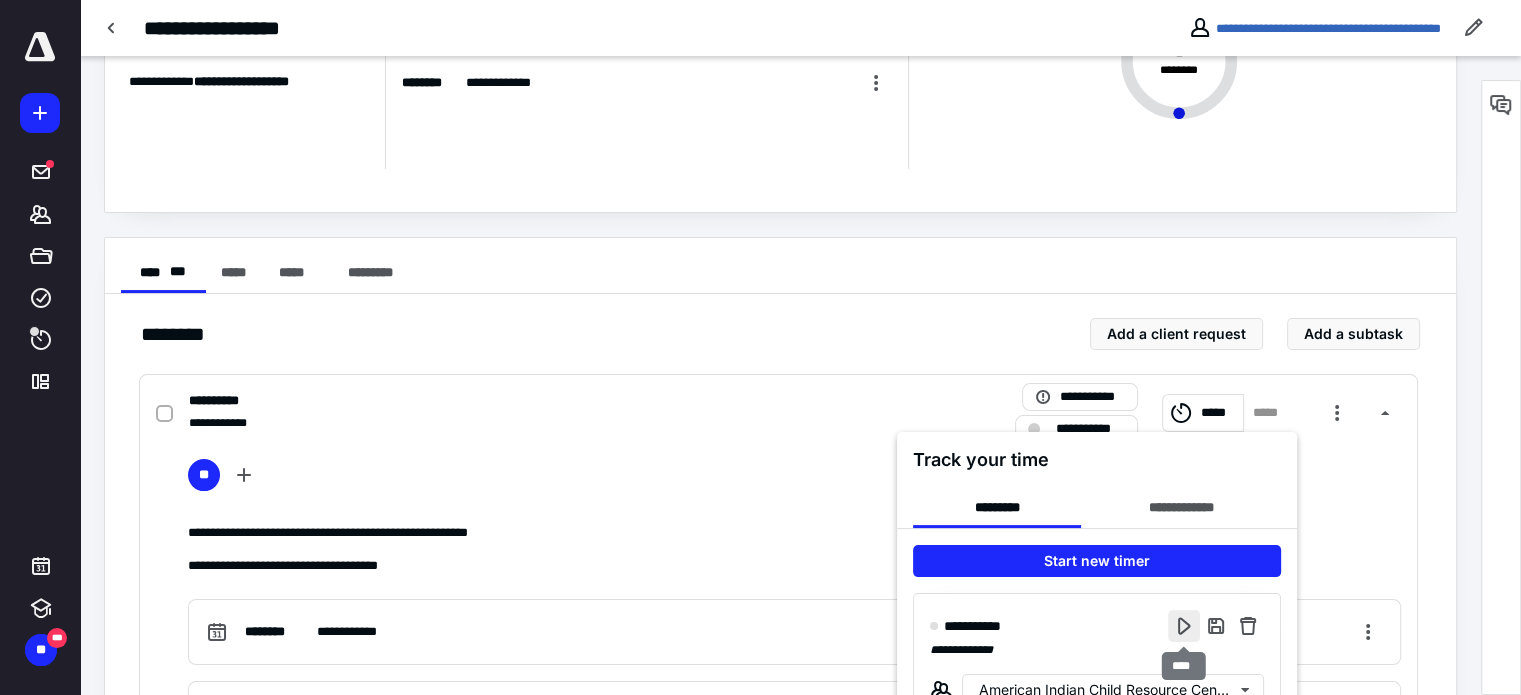 click at bounding box center (1184, 626) 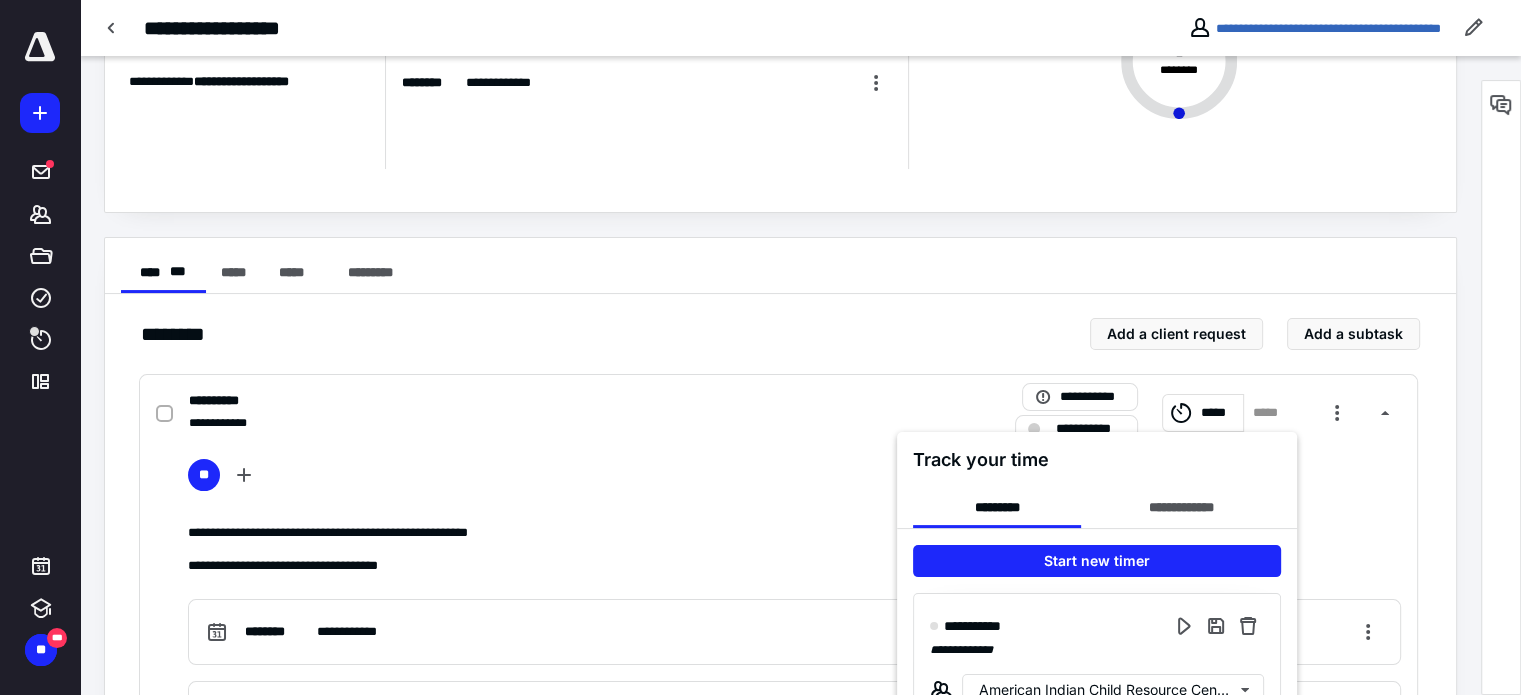 type 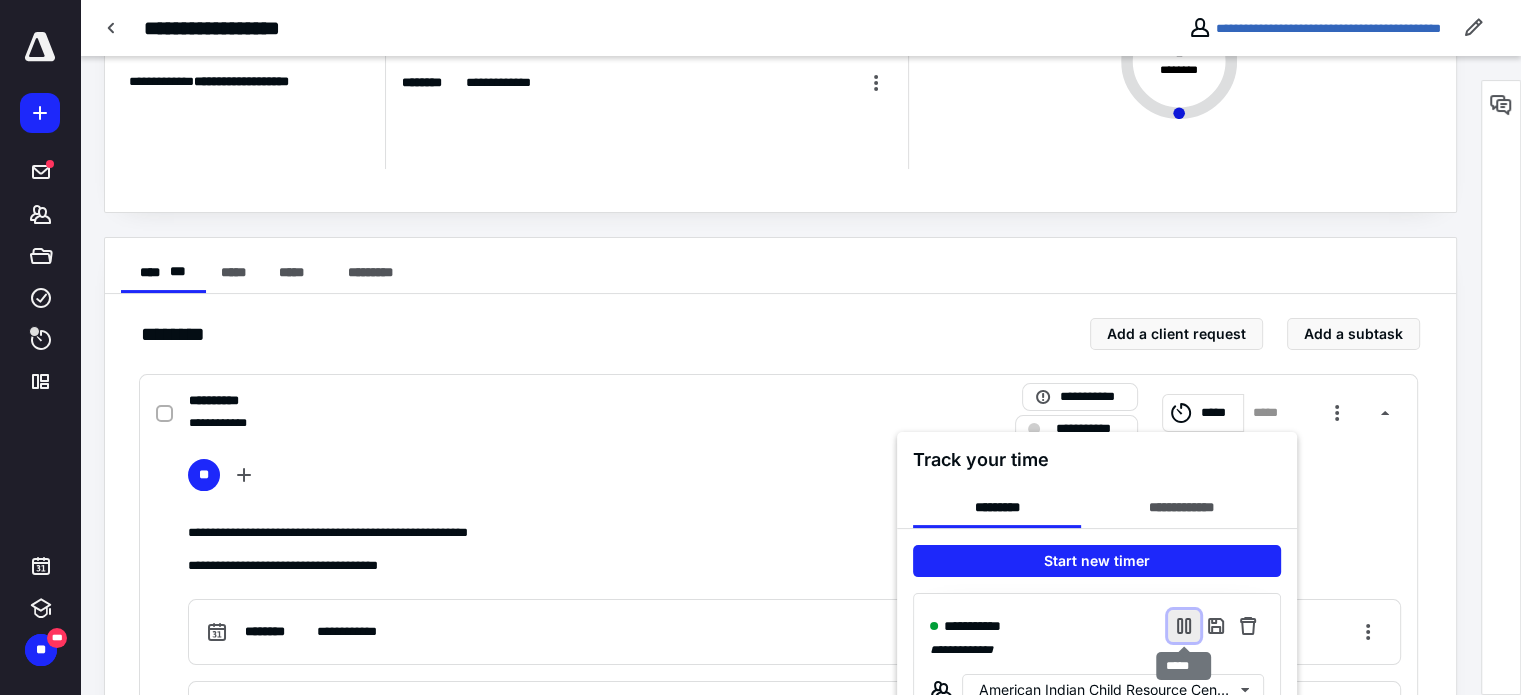 click at bounding box center (1184, 626) 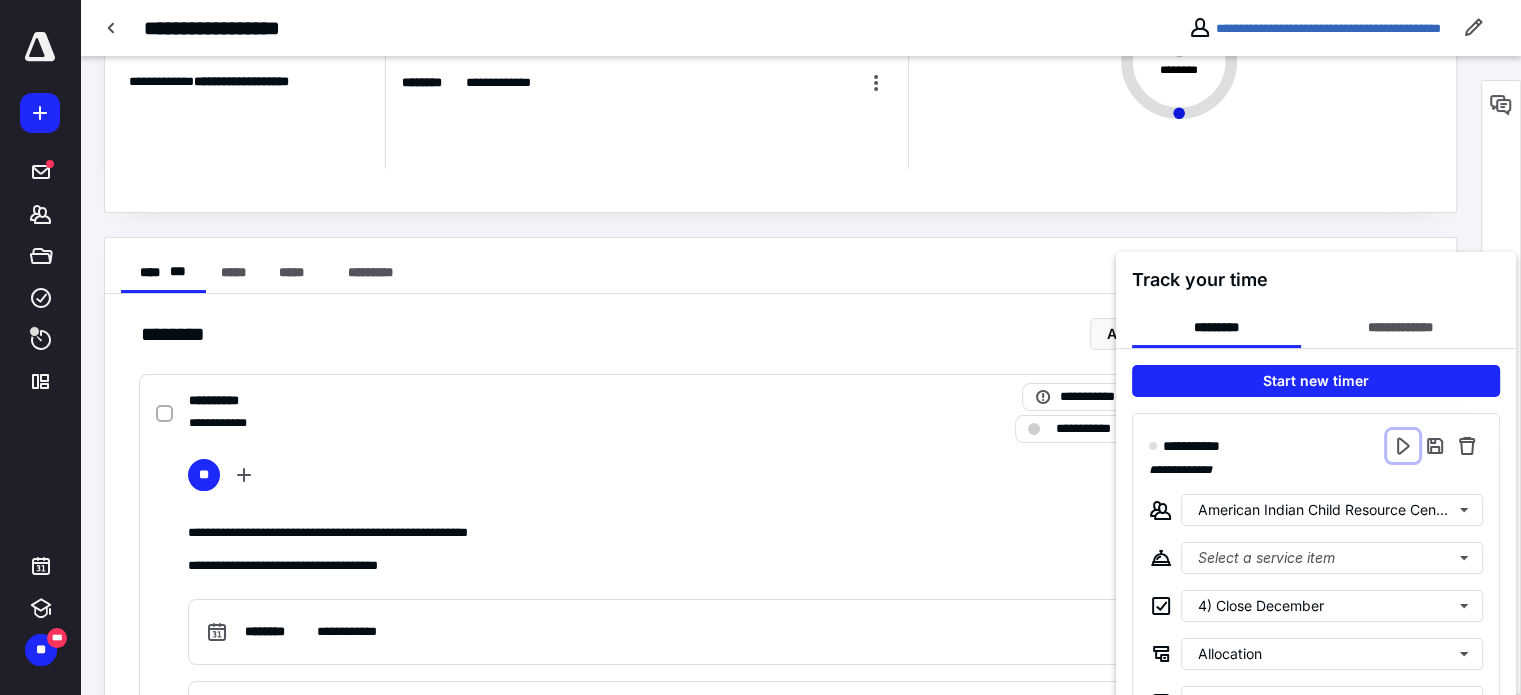 scroll, scrollTop: 304, scrollLeft: 0, axis: vertical 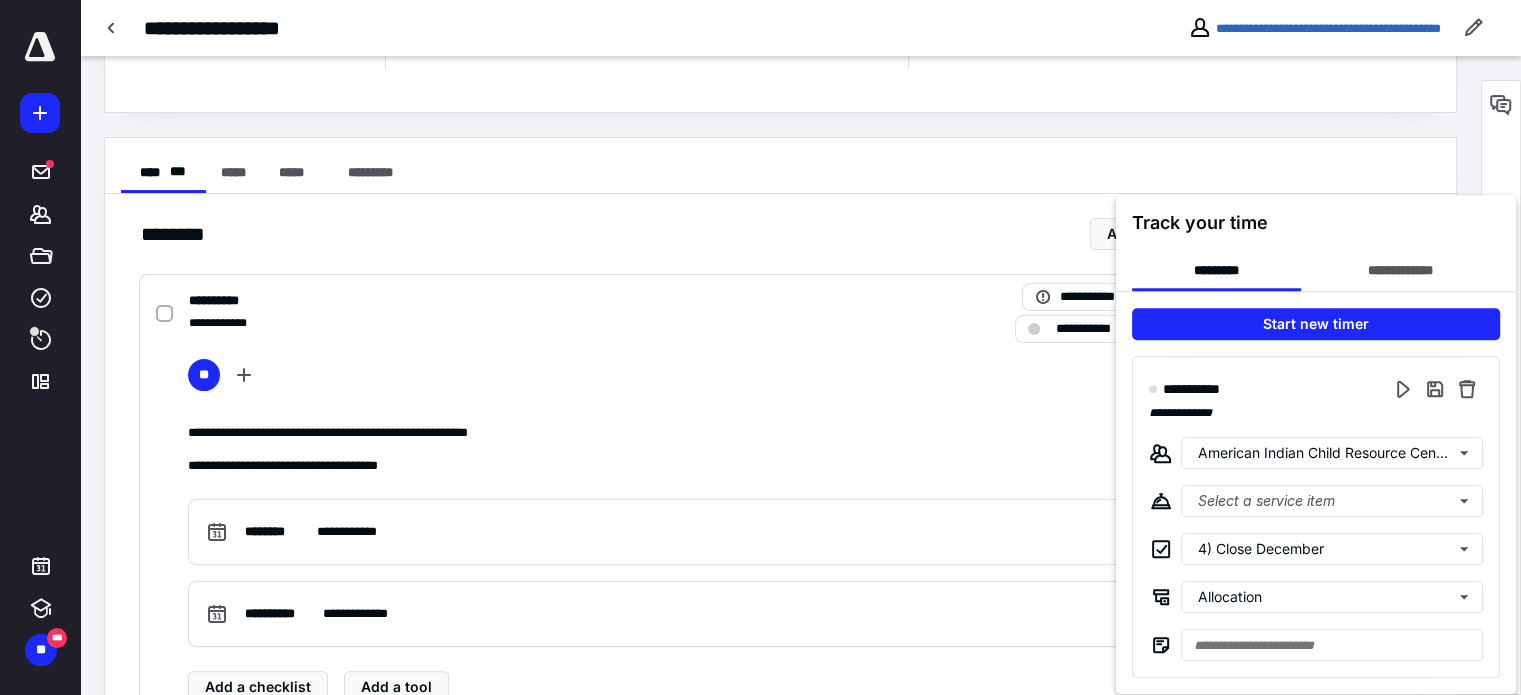 click at bounding box center (760, 347) 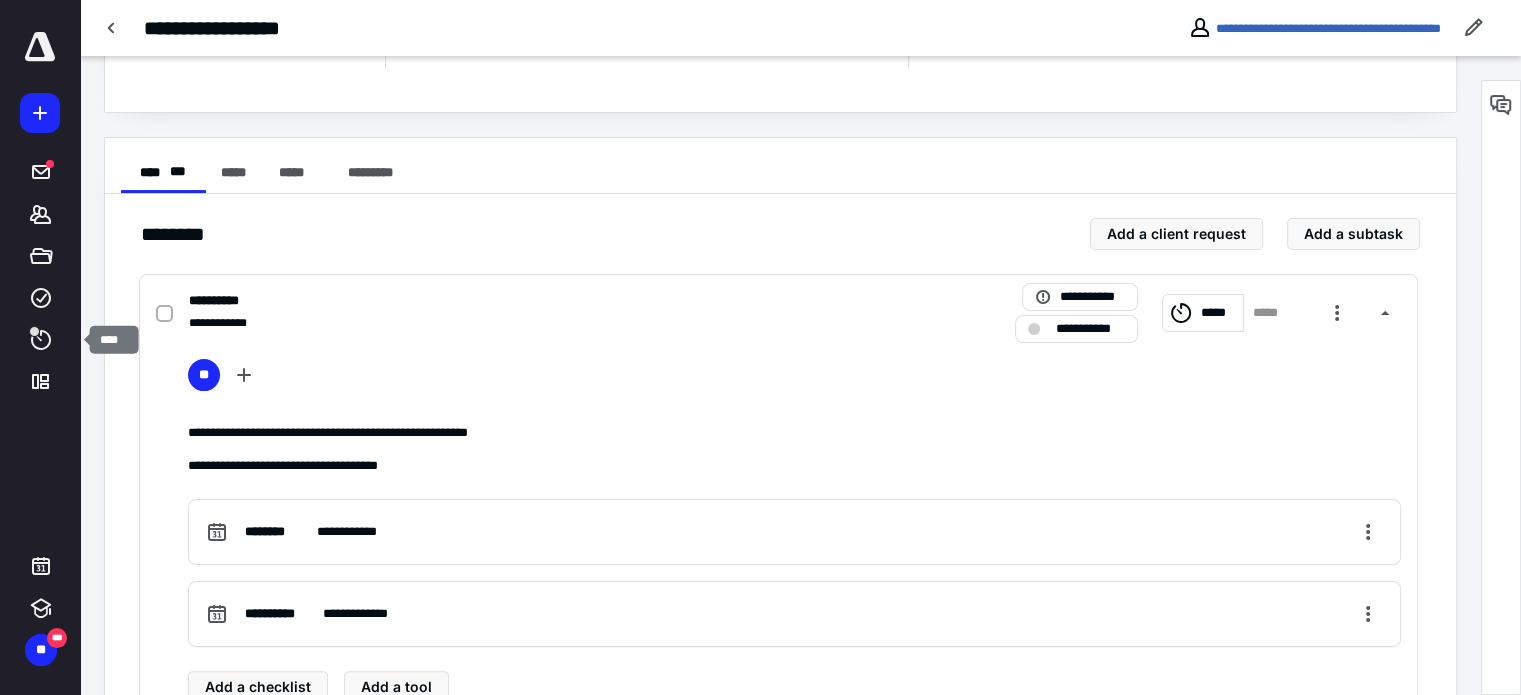 click 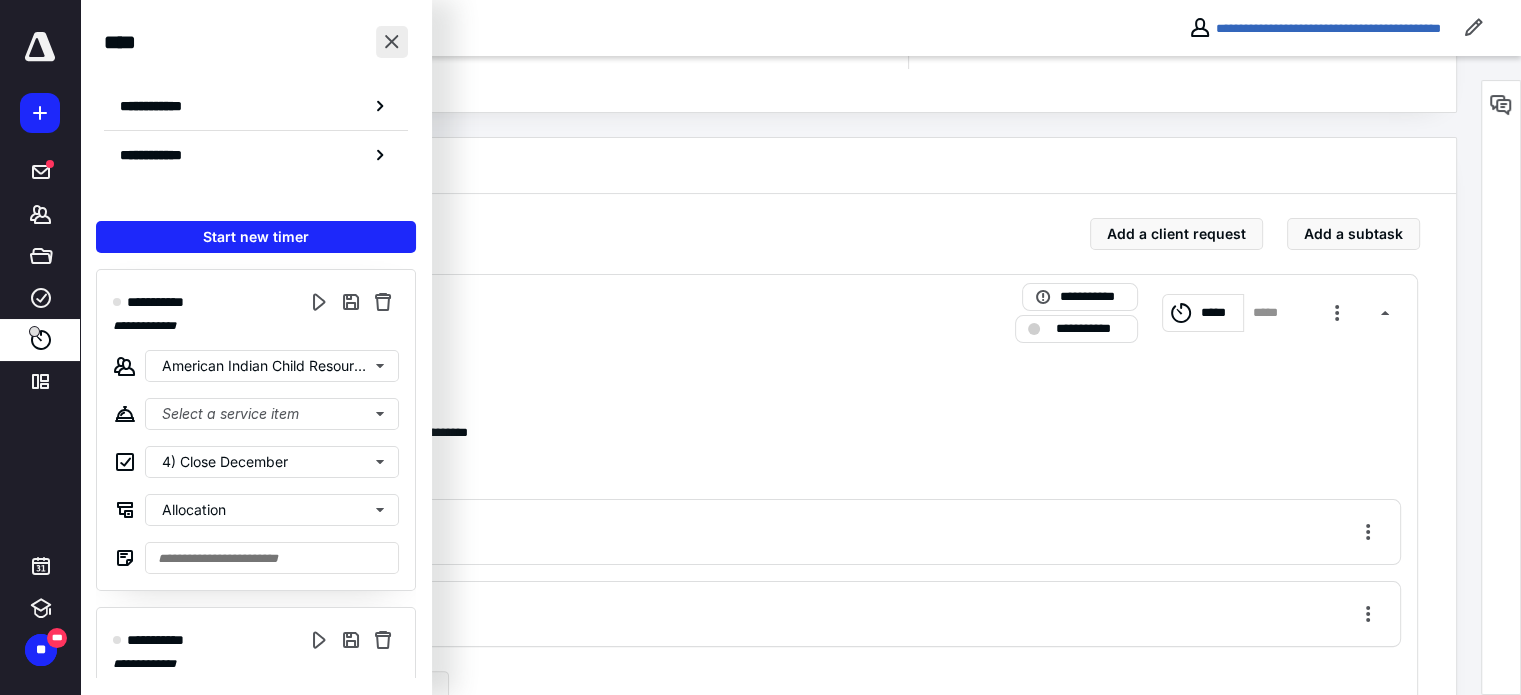 click at bounding box center [392, 42] 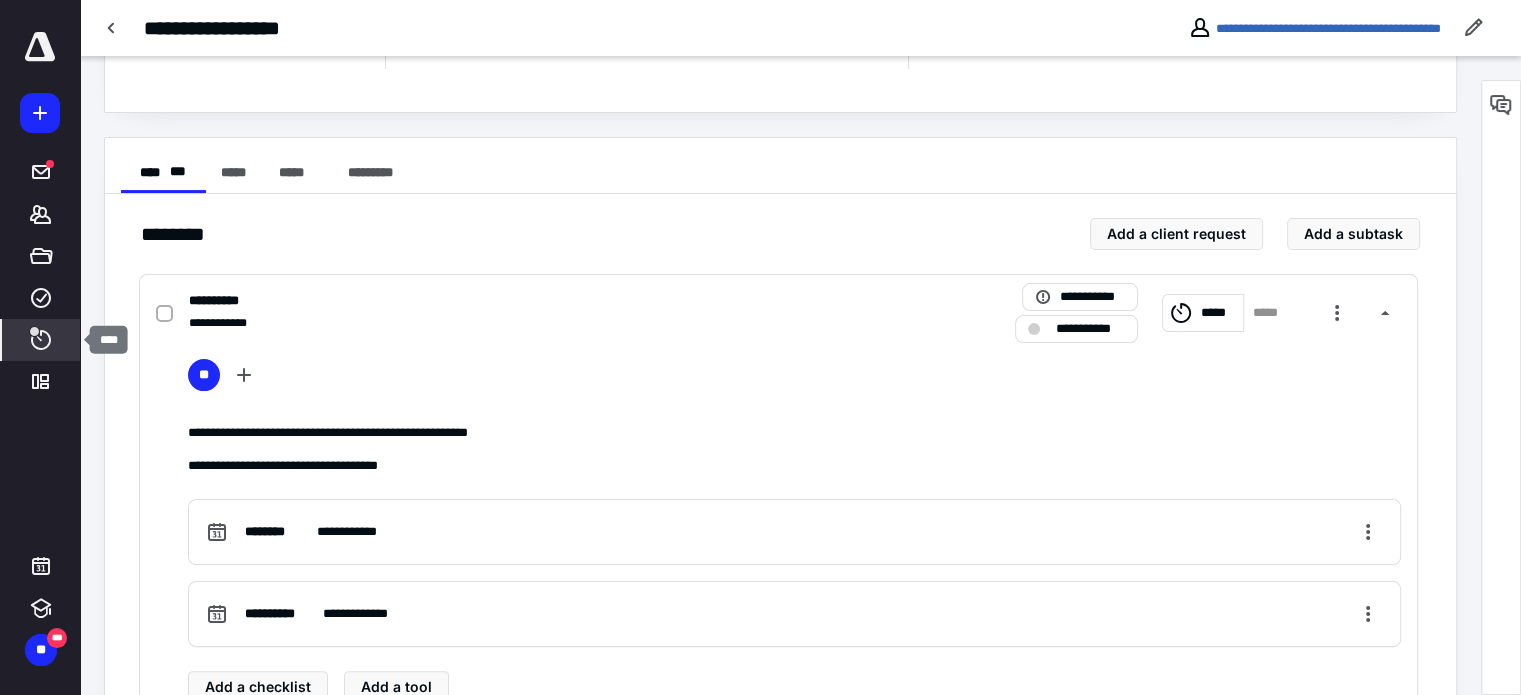 click 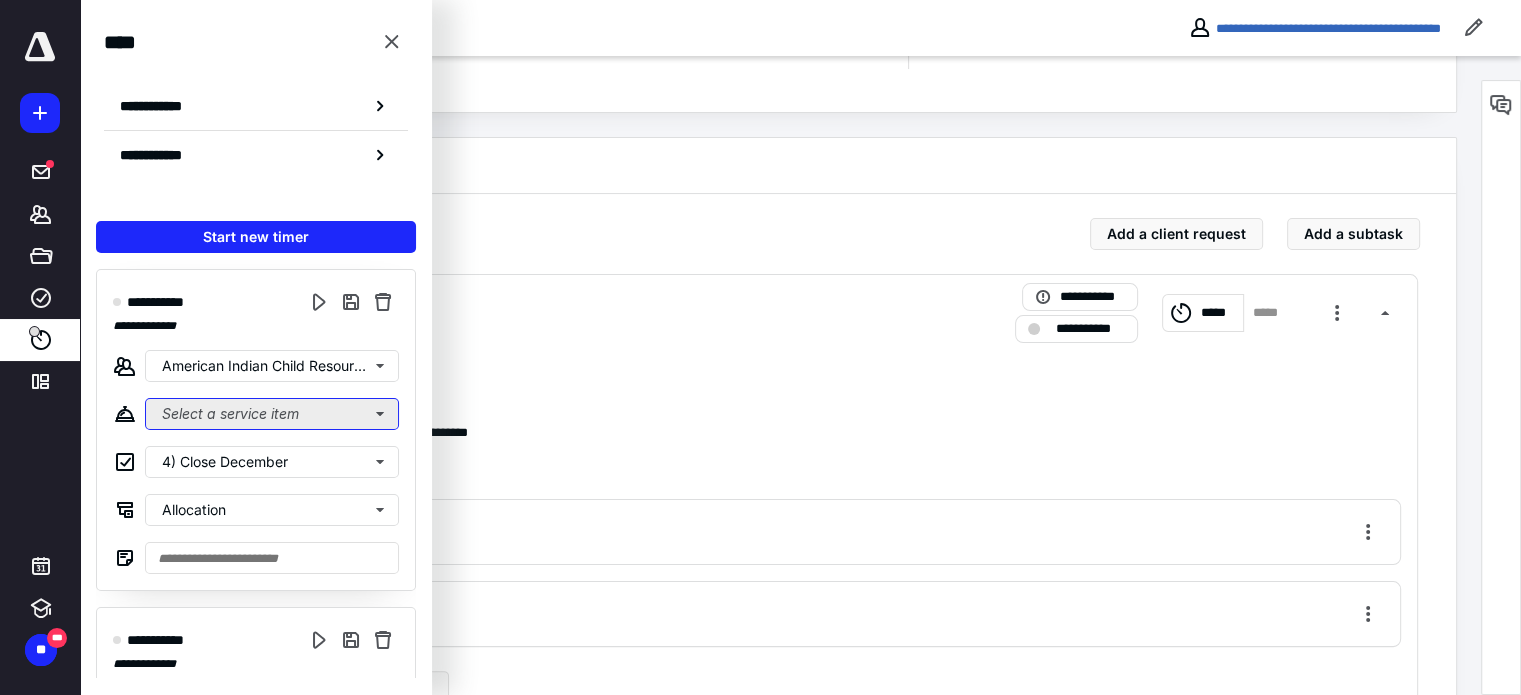 click on "Select a service item" at bounding box center (272, 414) 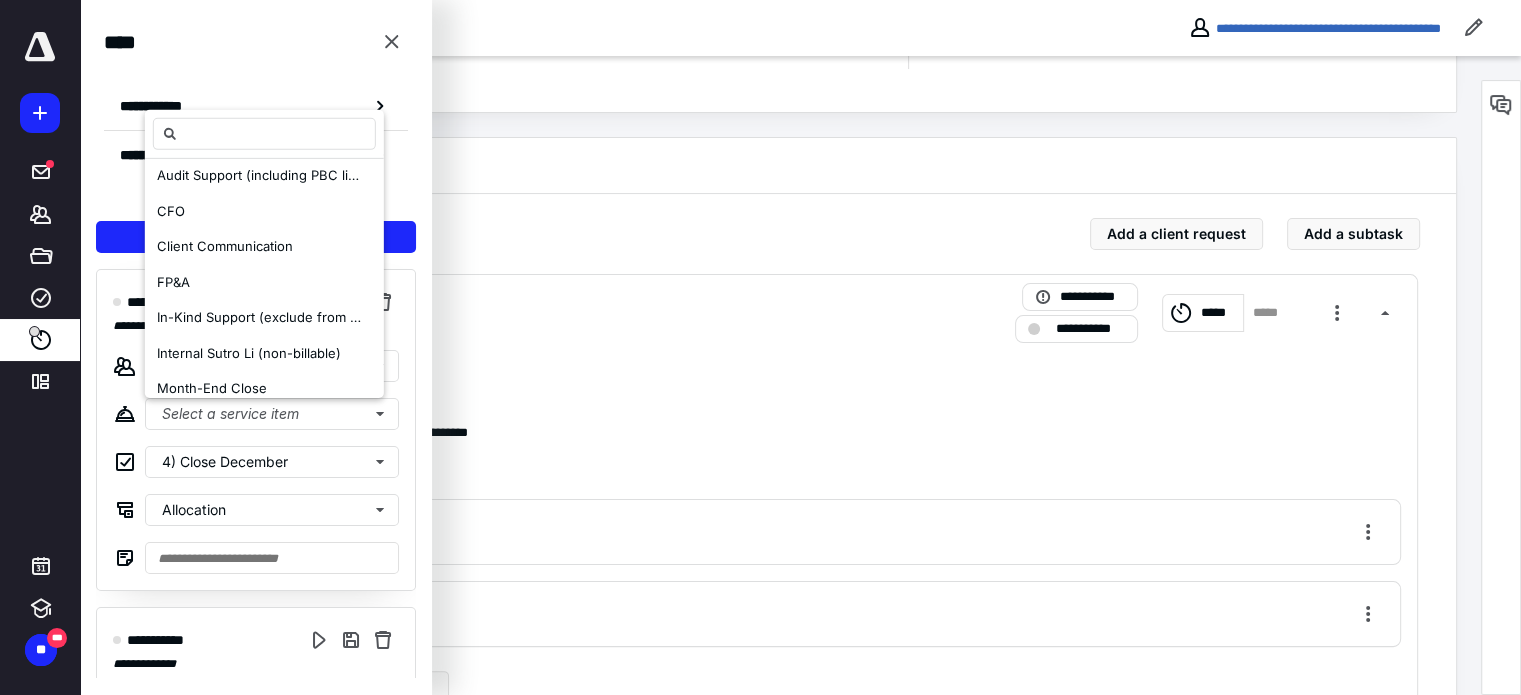 scroll, scrollTop: 300, scrollLeft: 0, axis: vertical 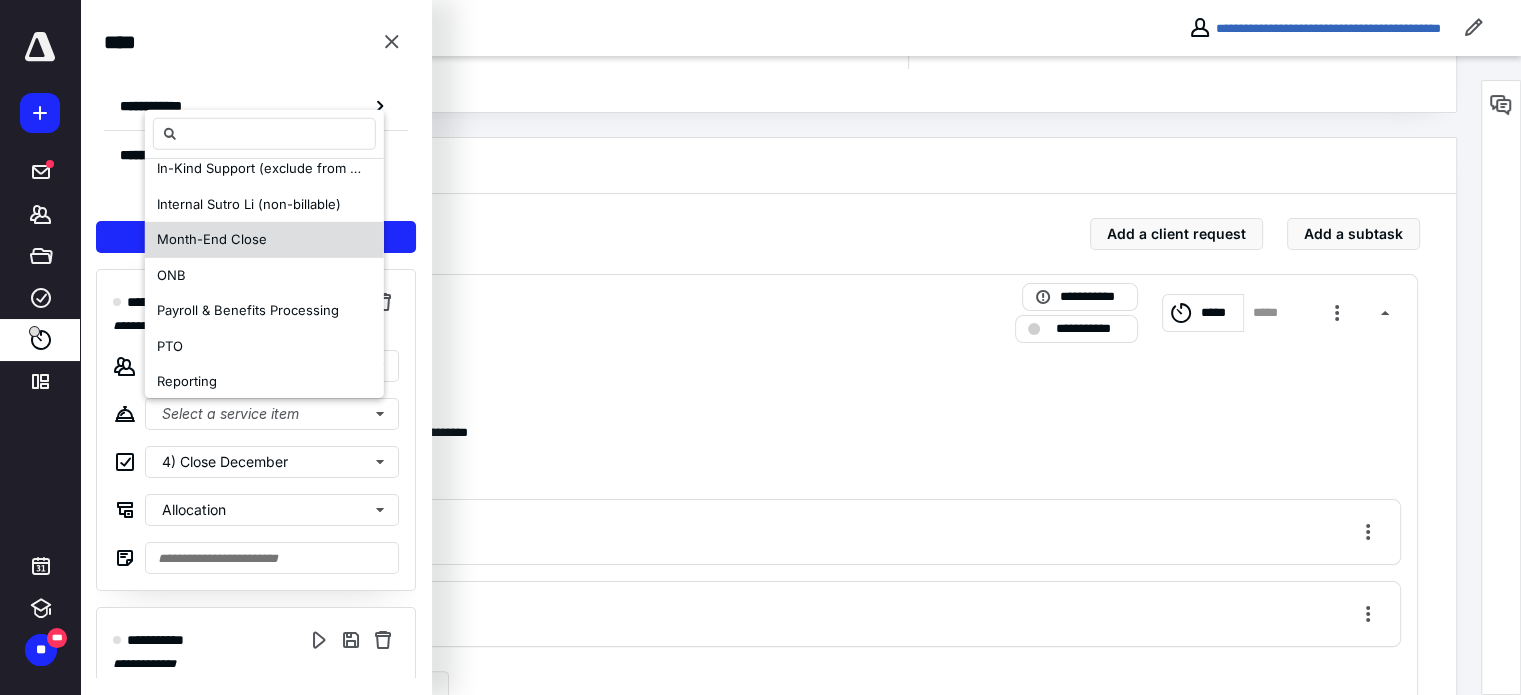 click on "Month-End Close" at bounding box center (264, 240) 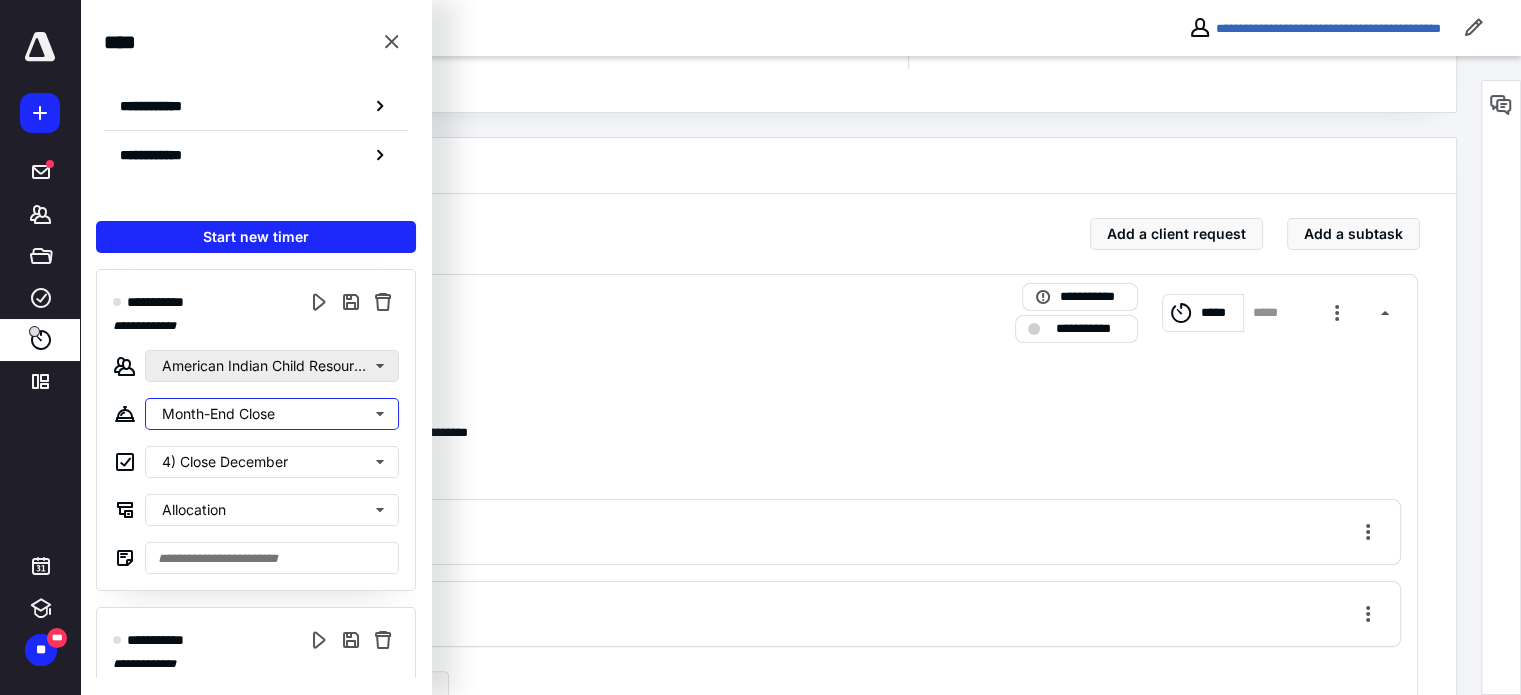 scroll, scrollTop: 0, scrollLeft: 0, axis: both 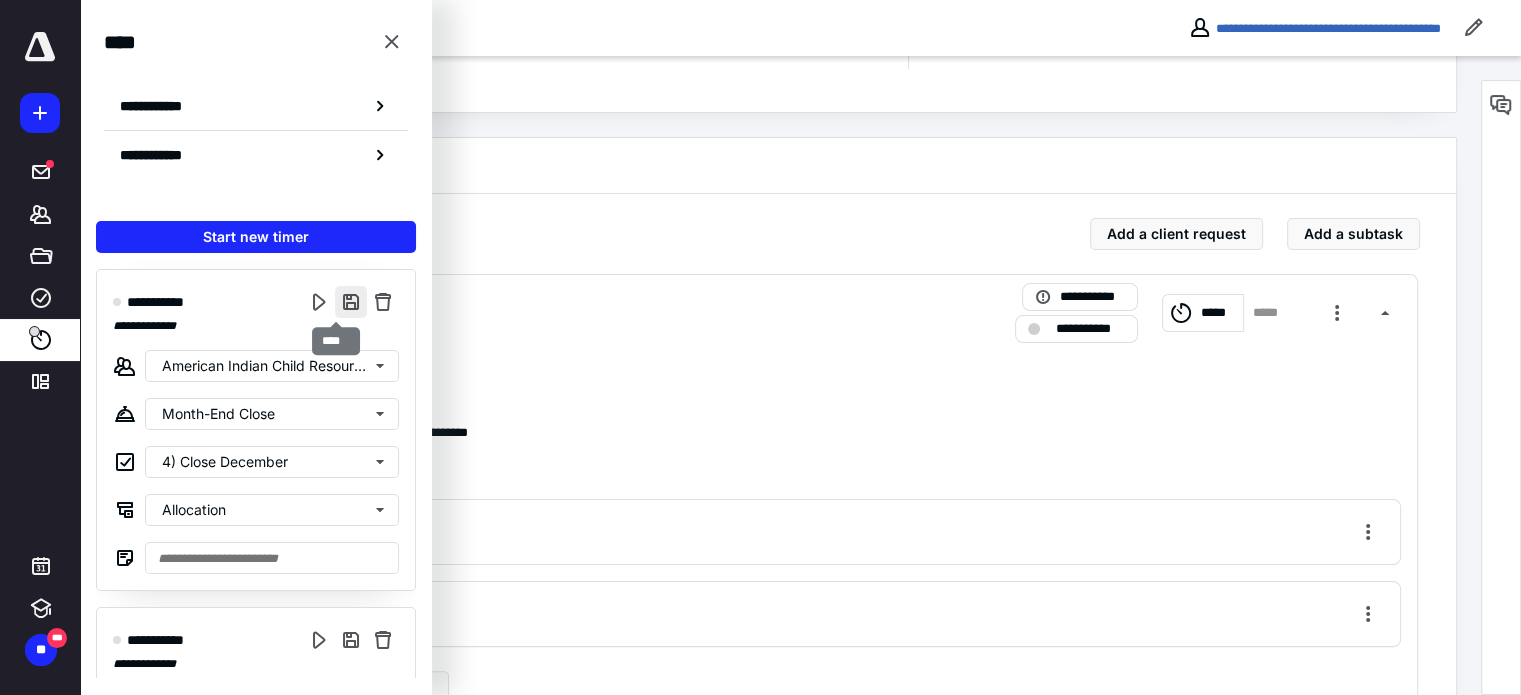 click at bounding box center (351, 302) 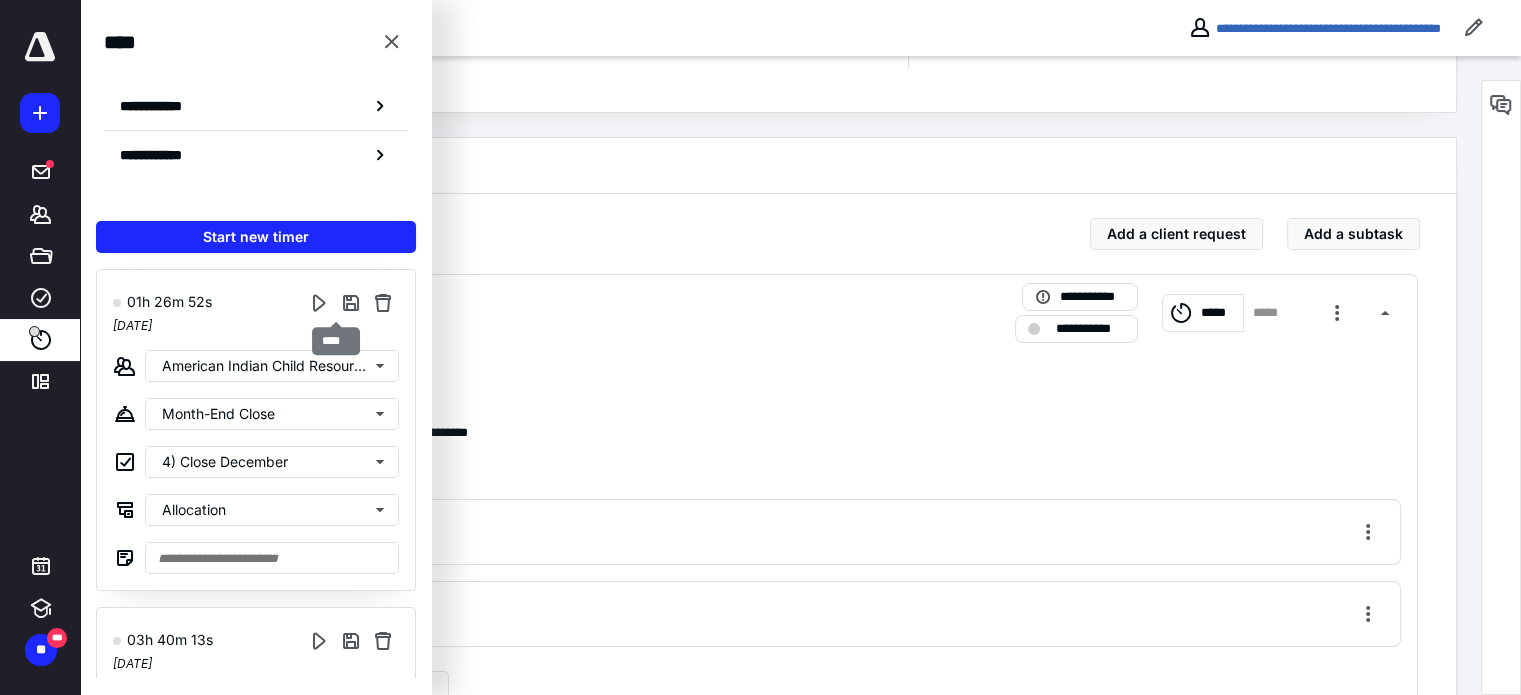 type on "**********" 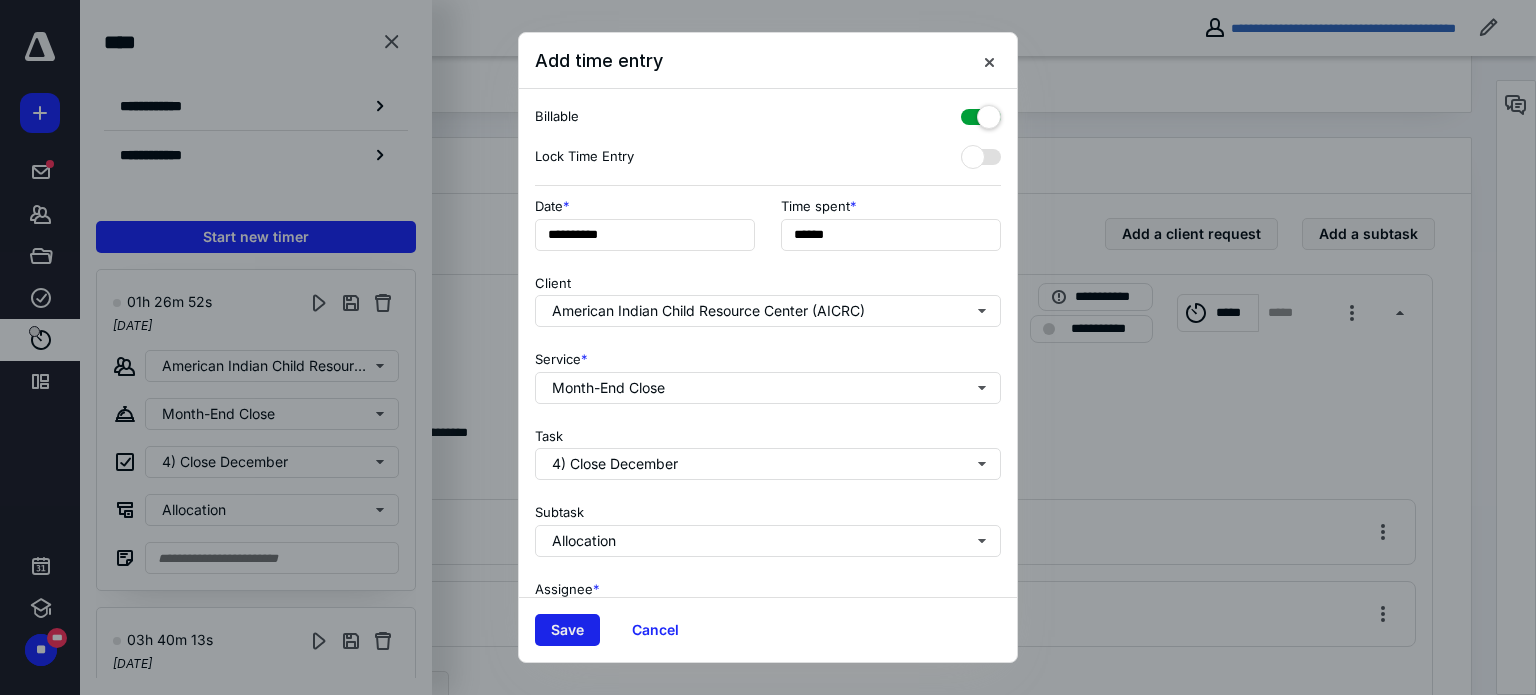 click on "Save" at bounding box center [567, 630] 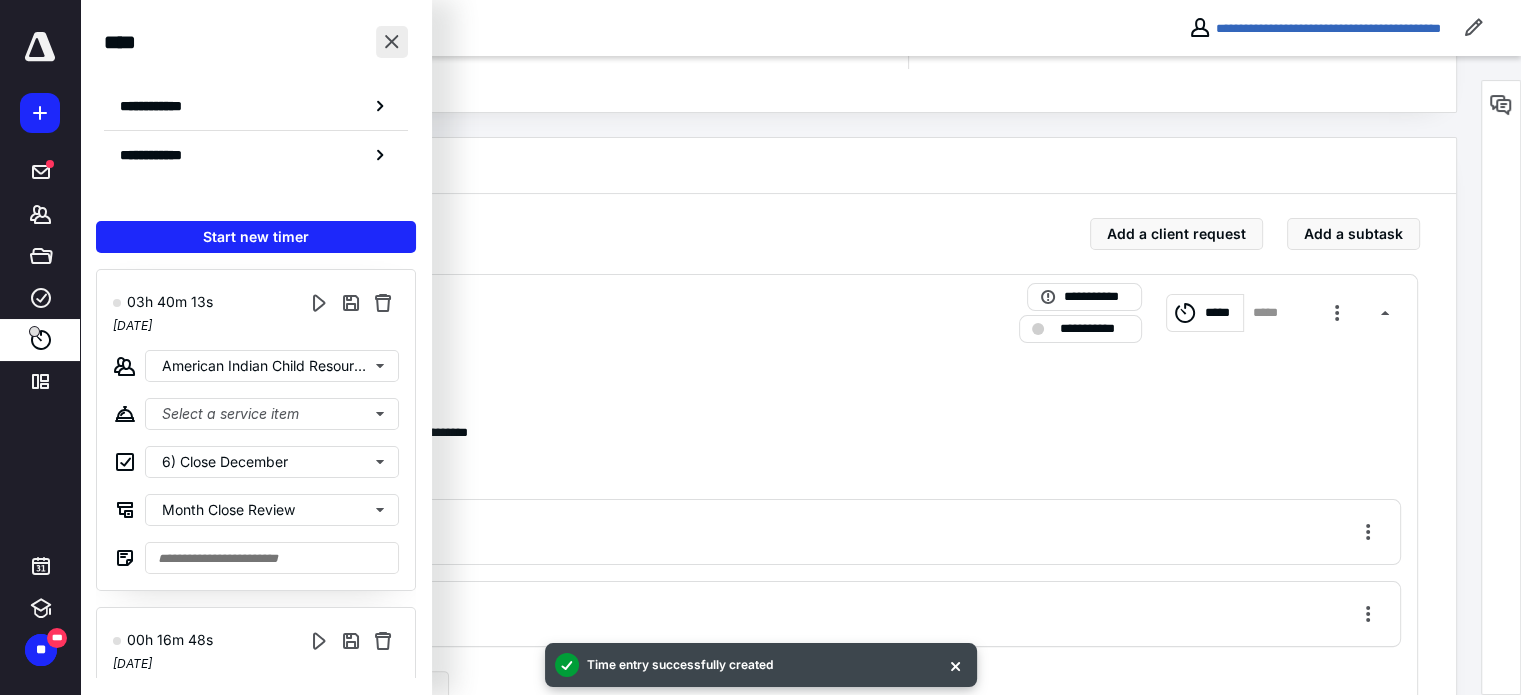 click at bounding box center [392, 42] 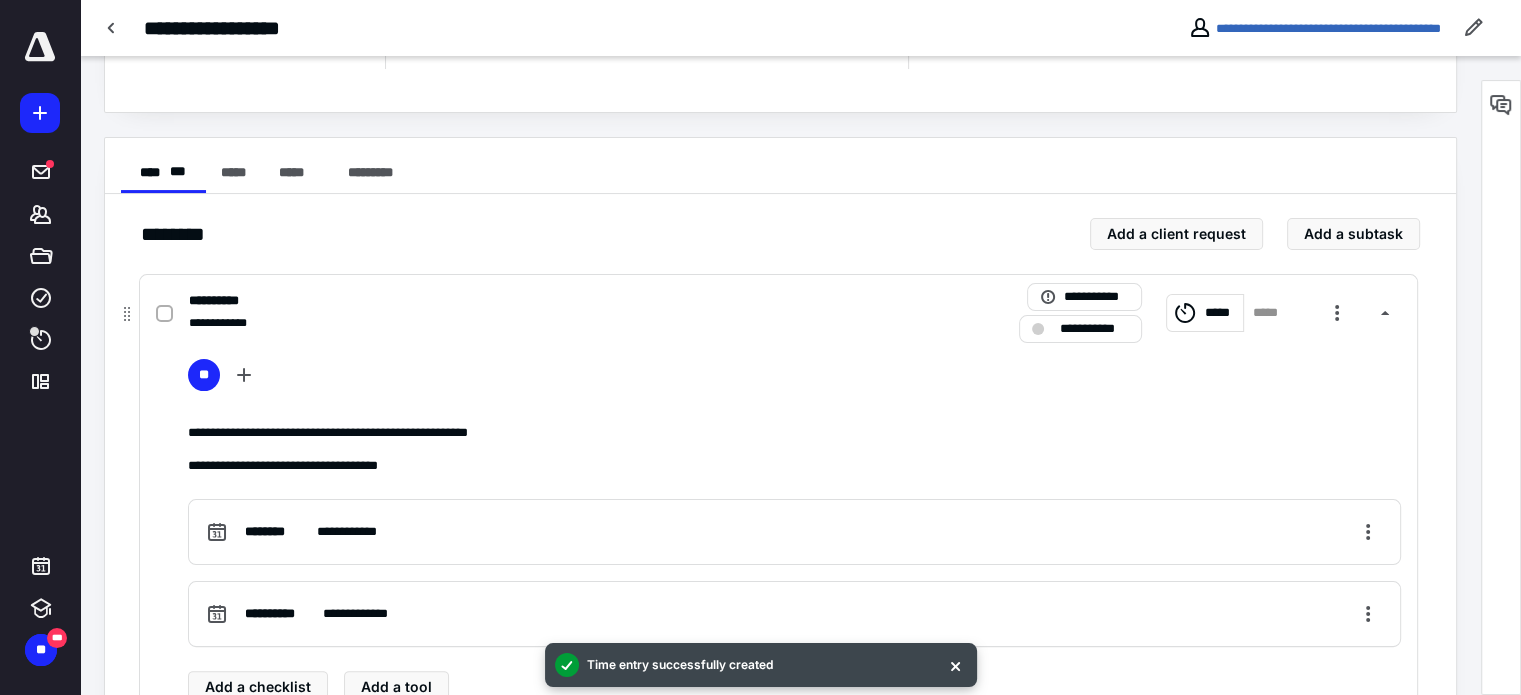 click 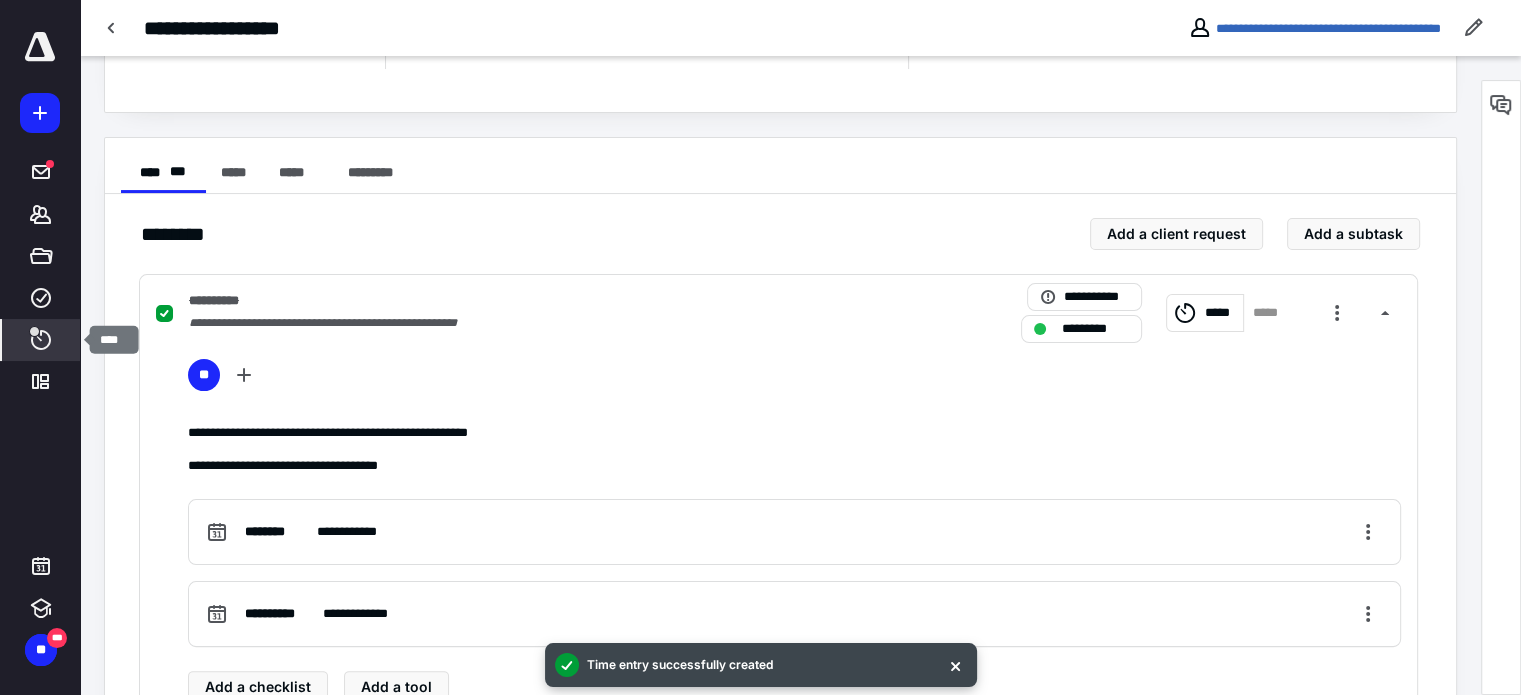 click 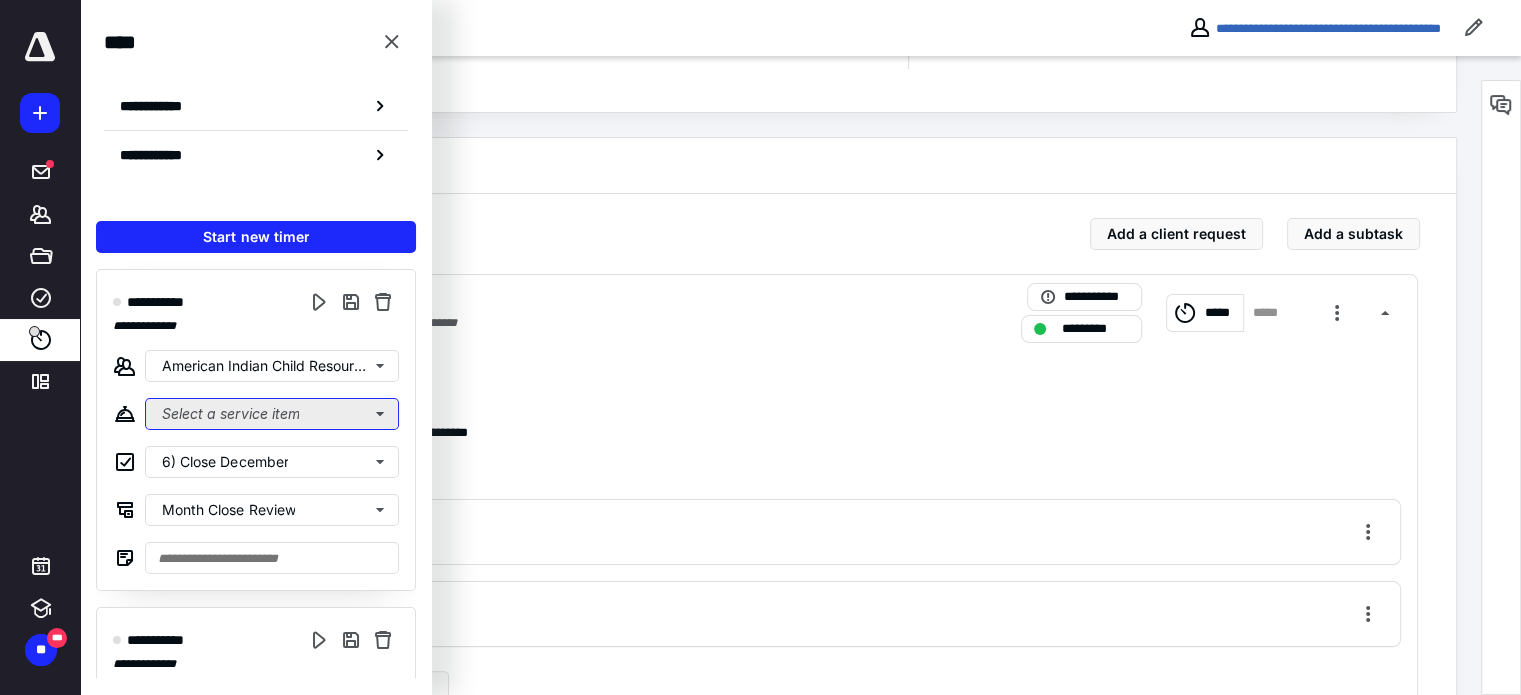 click on "Select a service item" at bounding box center (272, 414) 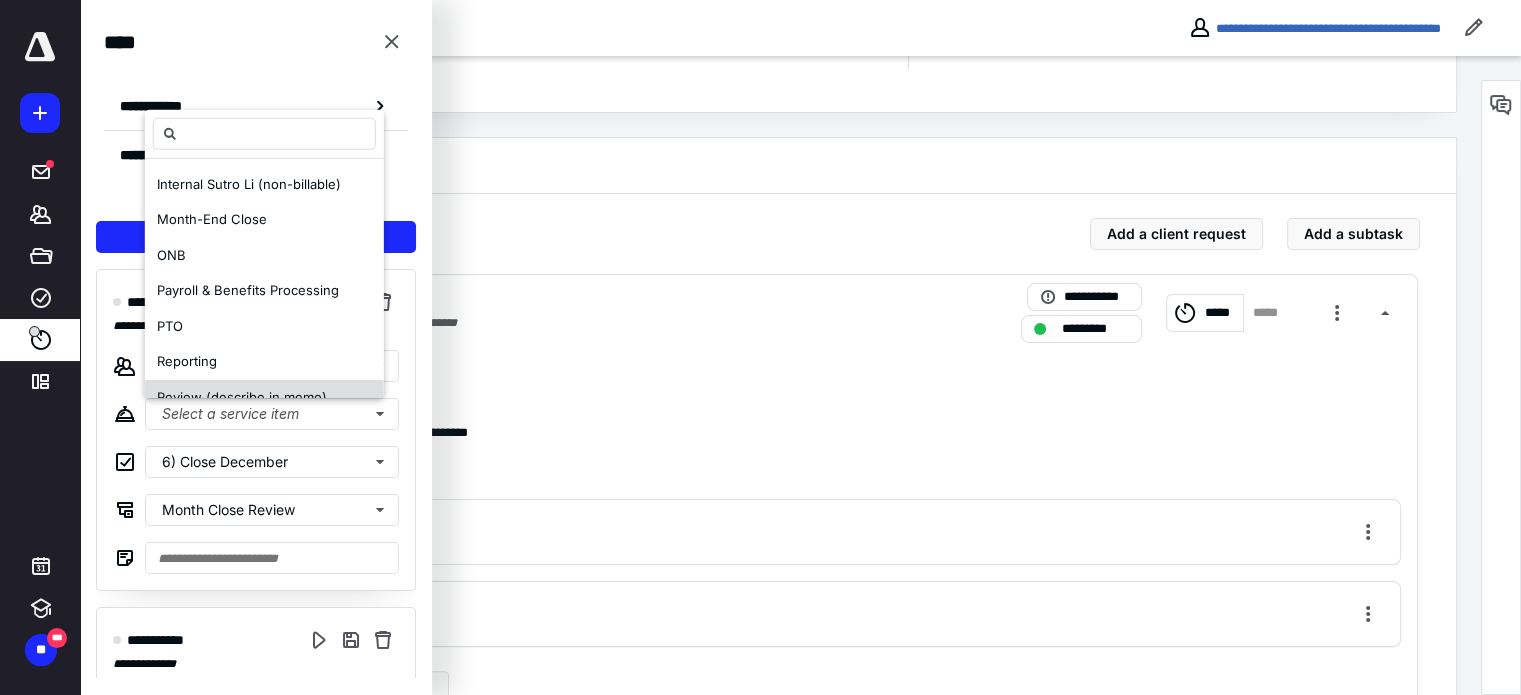 scroll, scrollTop: 286, scrollLeft: 0, axis: vertical 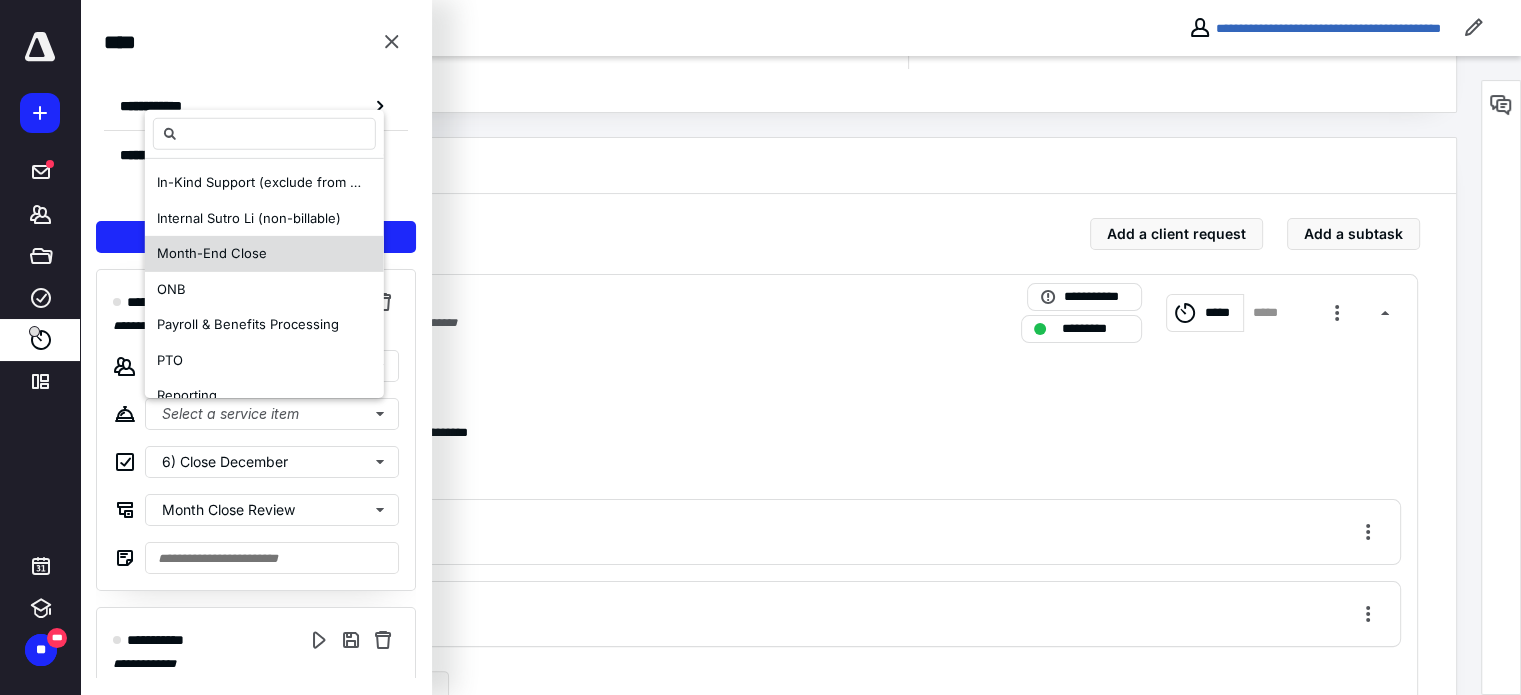 click on "Month-End Close" at bounding box center (264, 254) 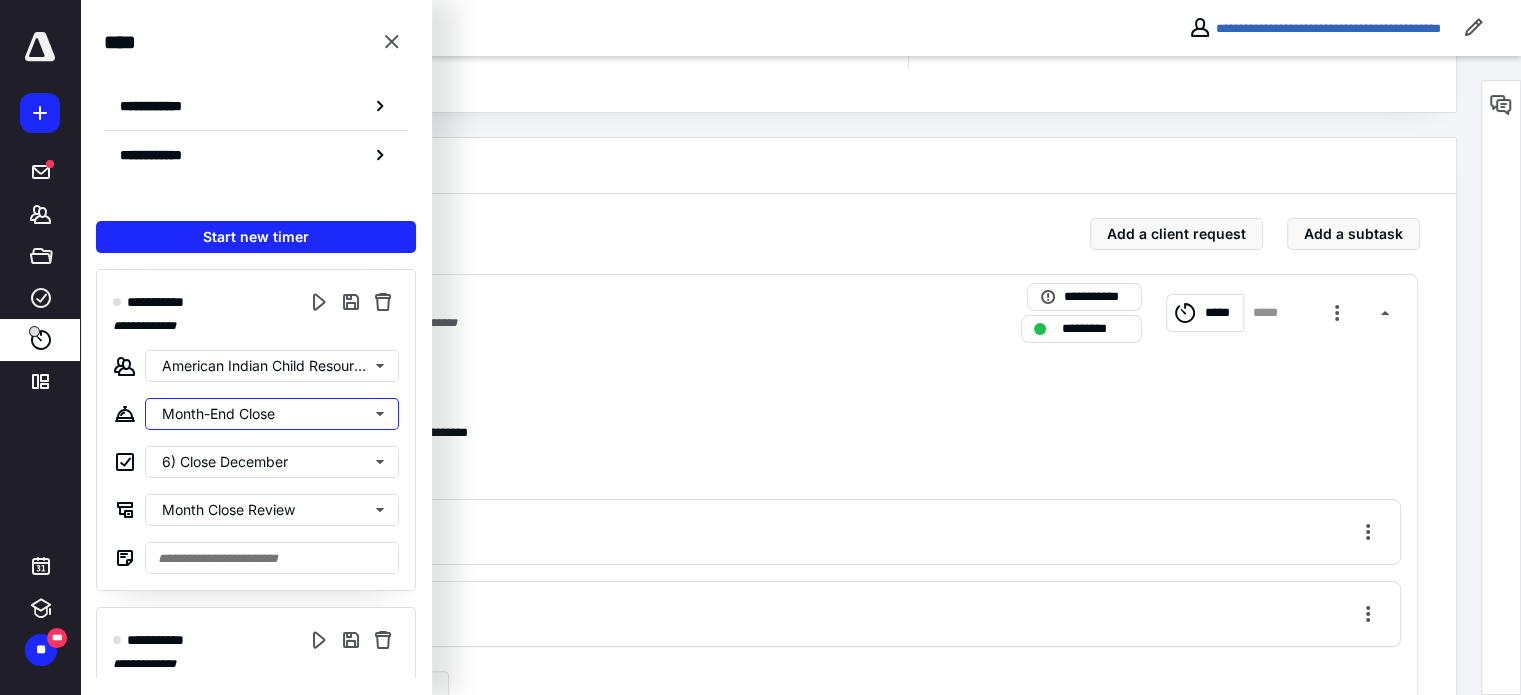 scroll, scrollTop: 0, scrollLeft: 0, axis: both 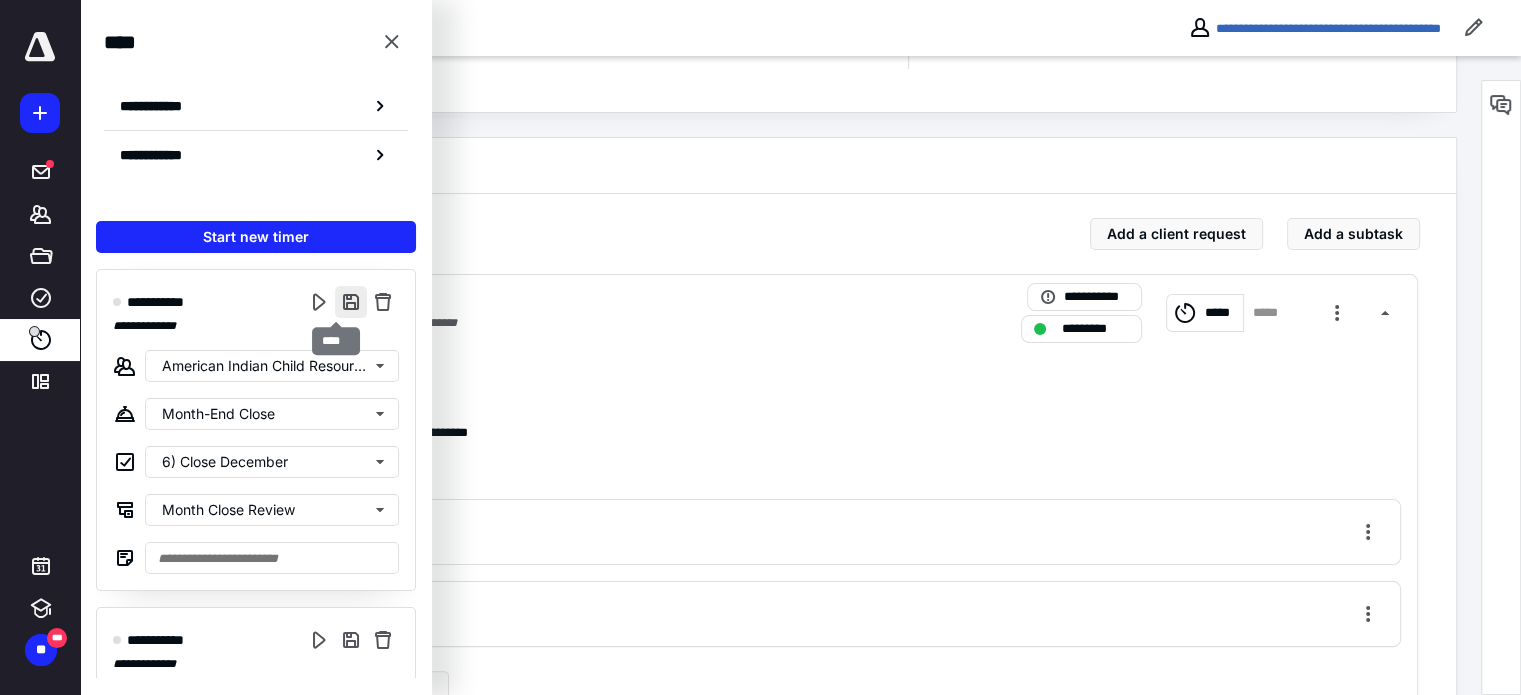 click at bounding box center [351, 302] 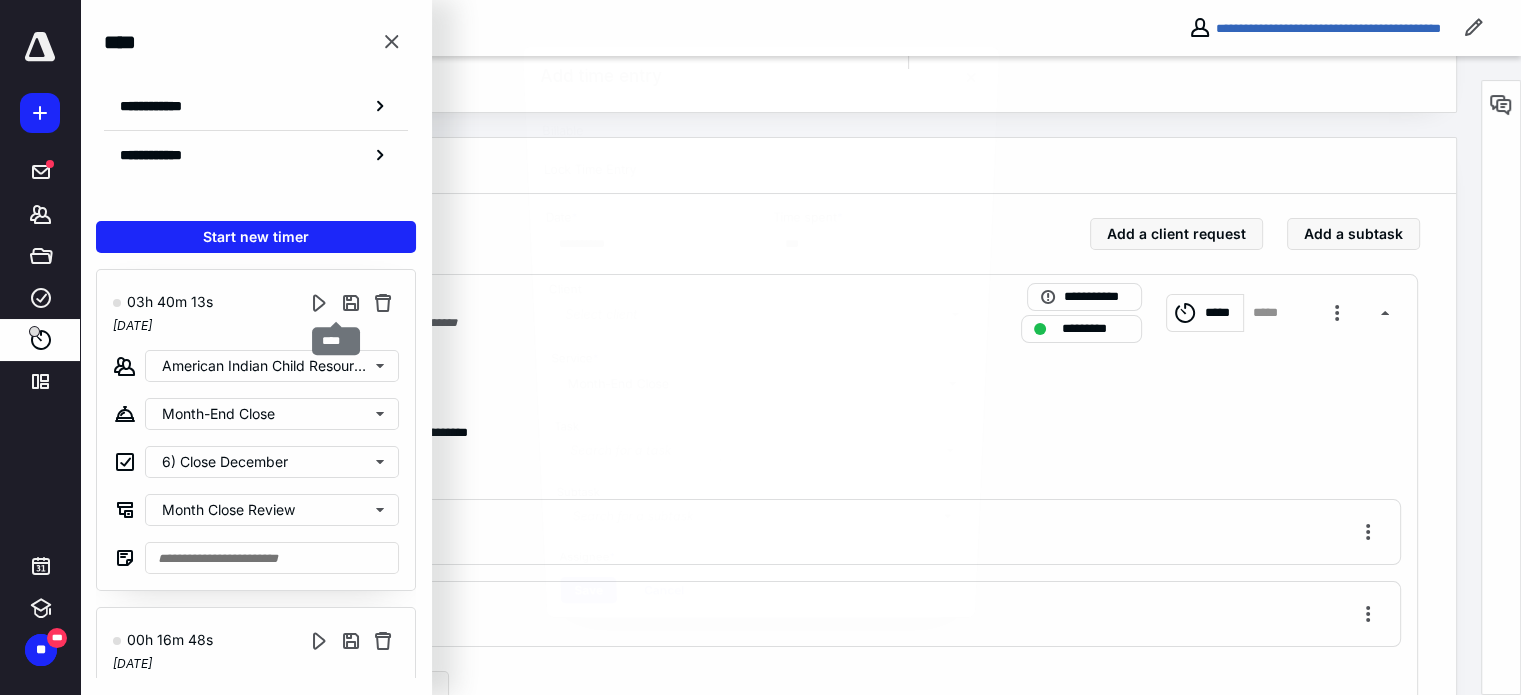 type on "******" 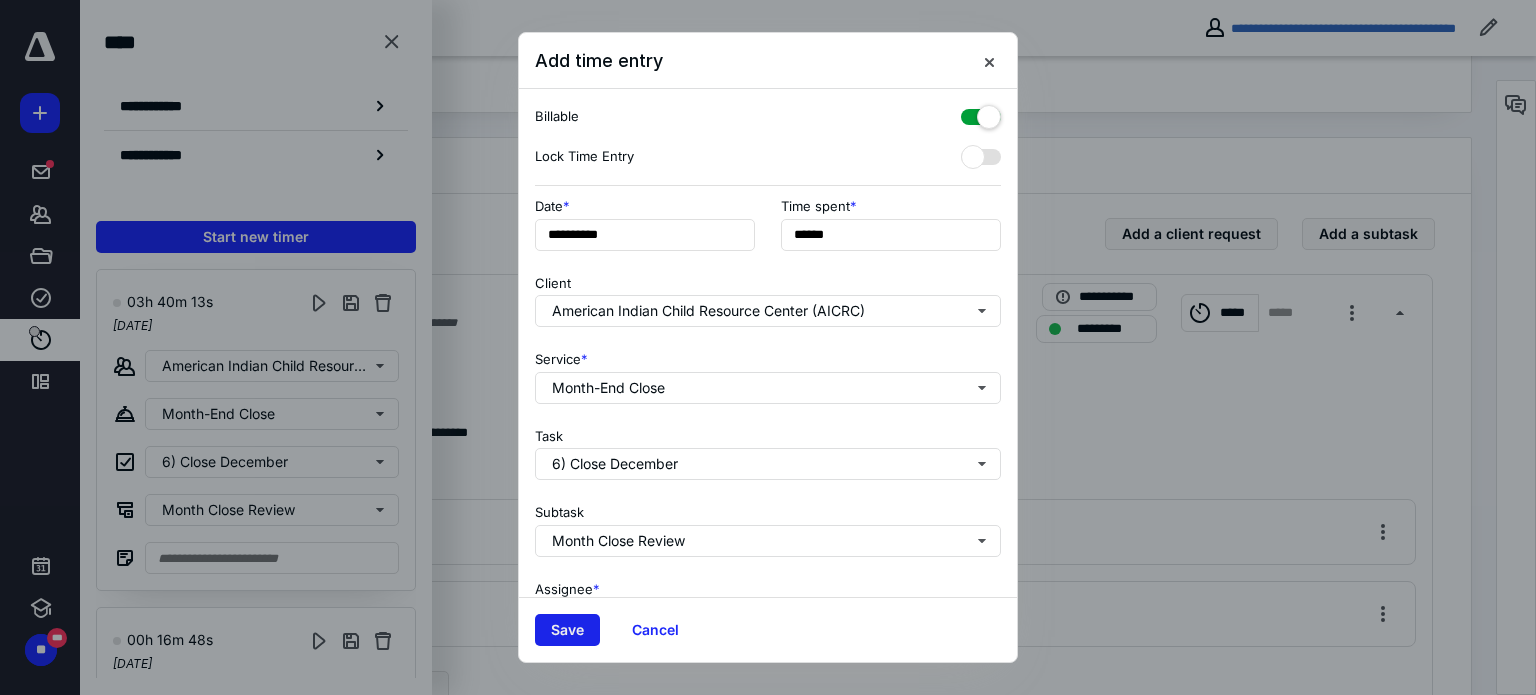 click on "Save" at bounding box center (567, 630) 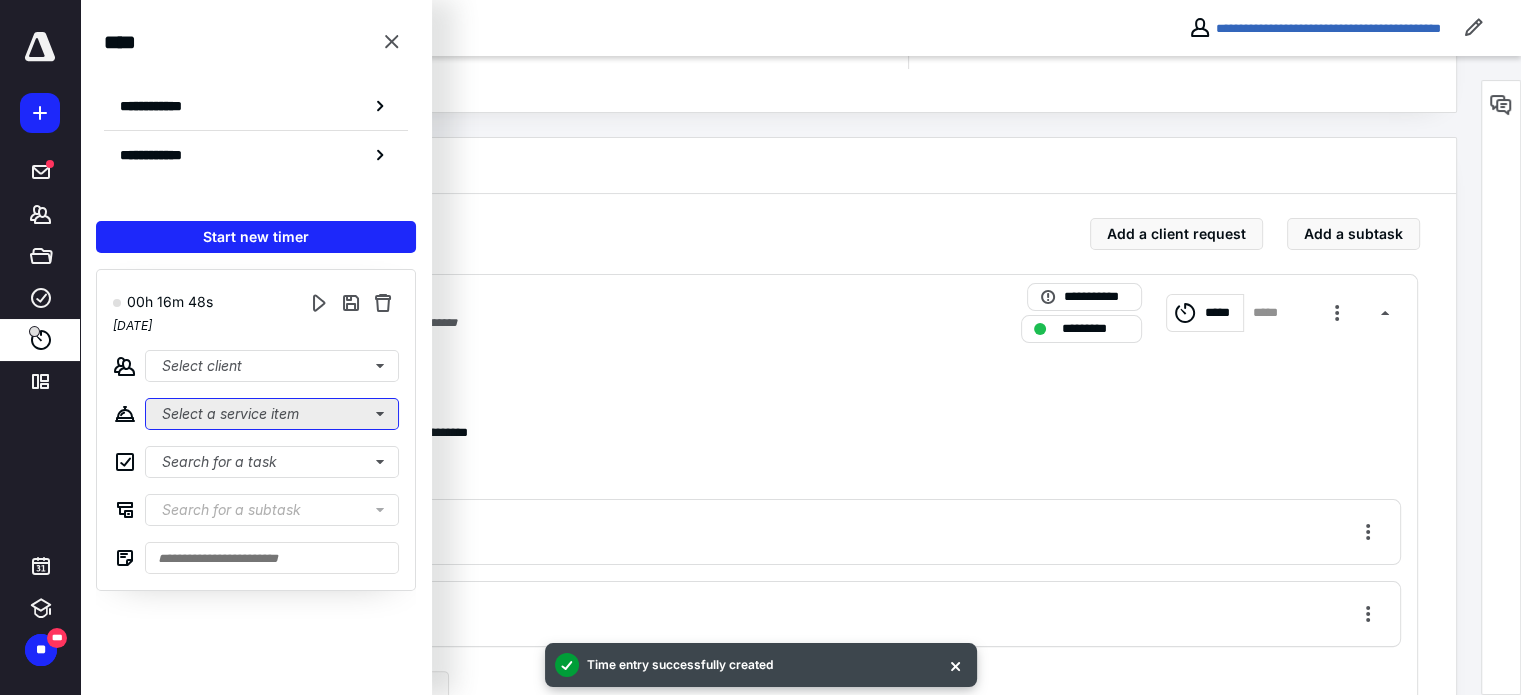 click on "Select a service item" at bounding box center [272, 414] 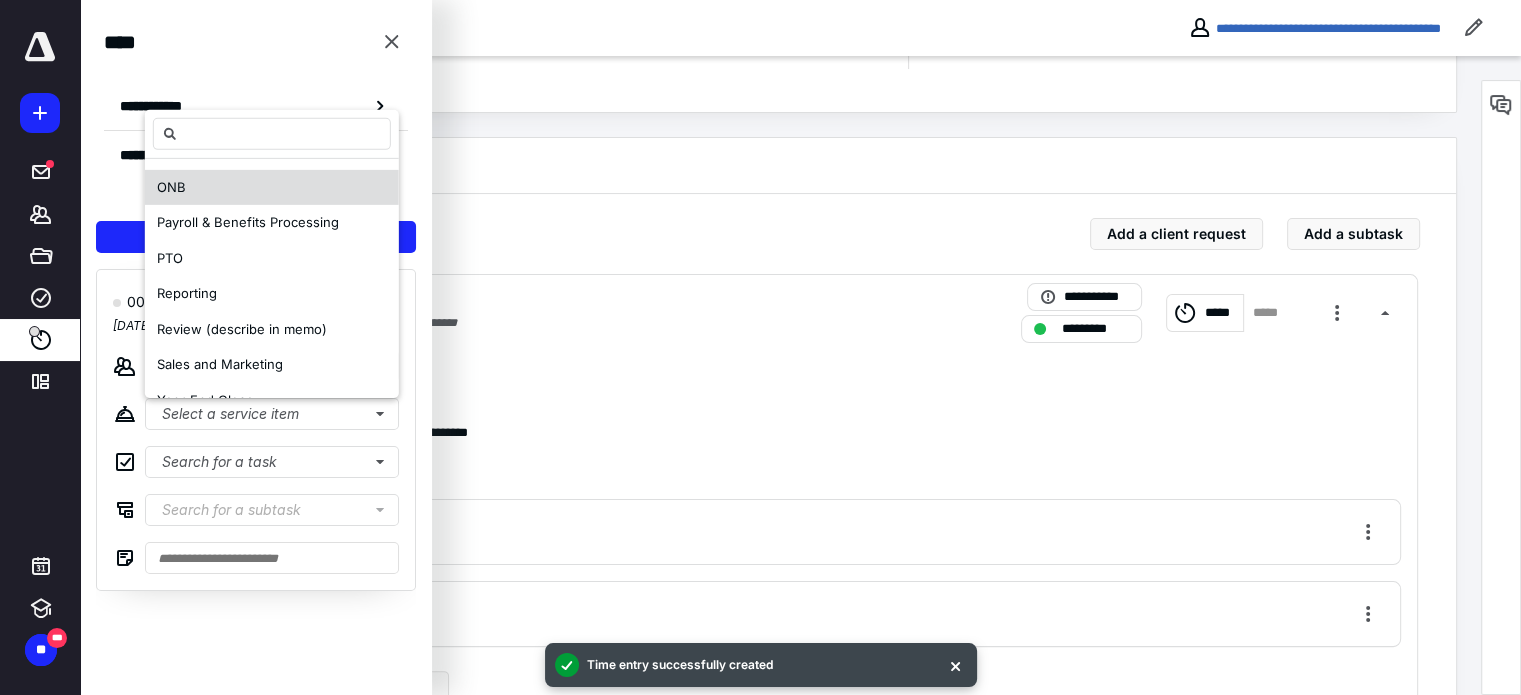 scroll, scrollTop: 286, scrollLeft: 0, axis: vertical 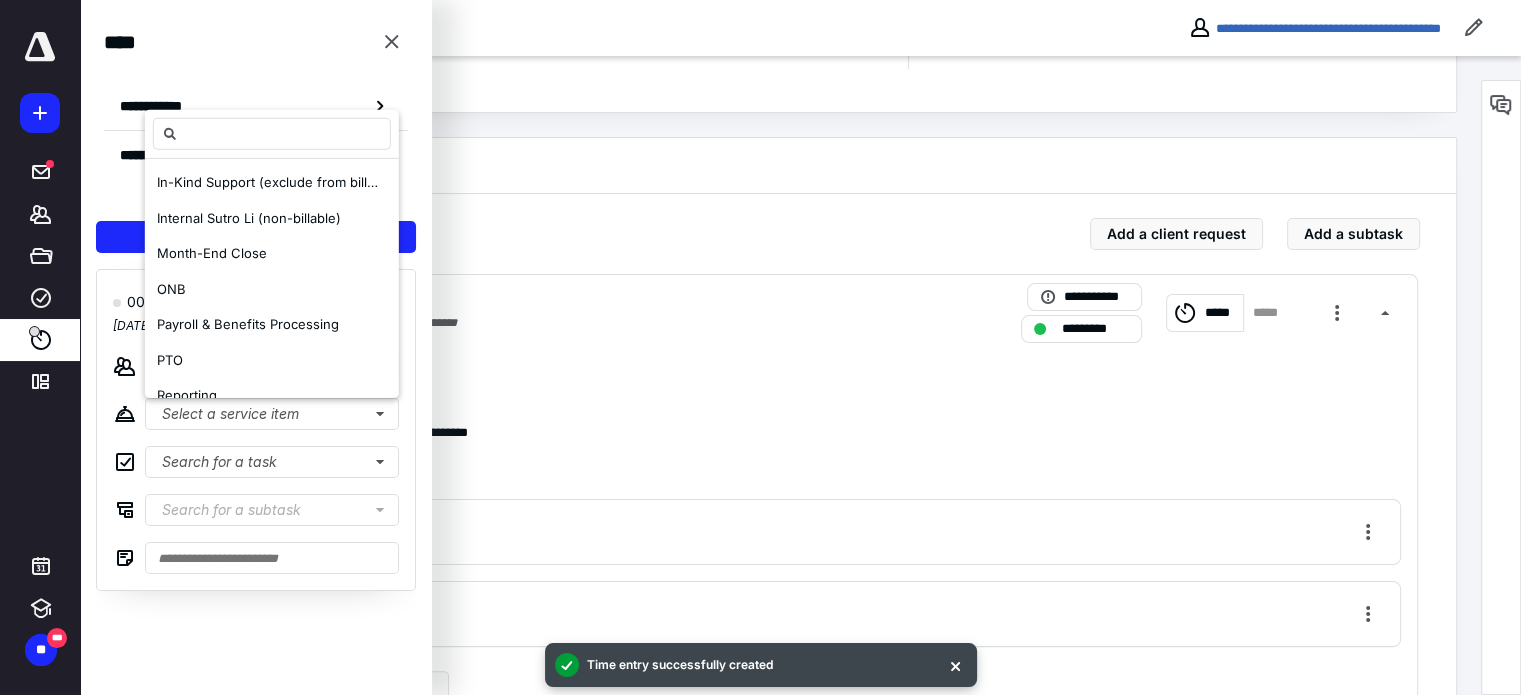 click on "Internal Sutro Li (non-billable)" at bounding box center (249, 218) 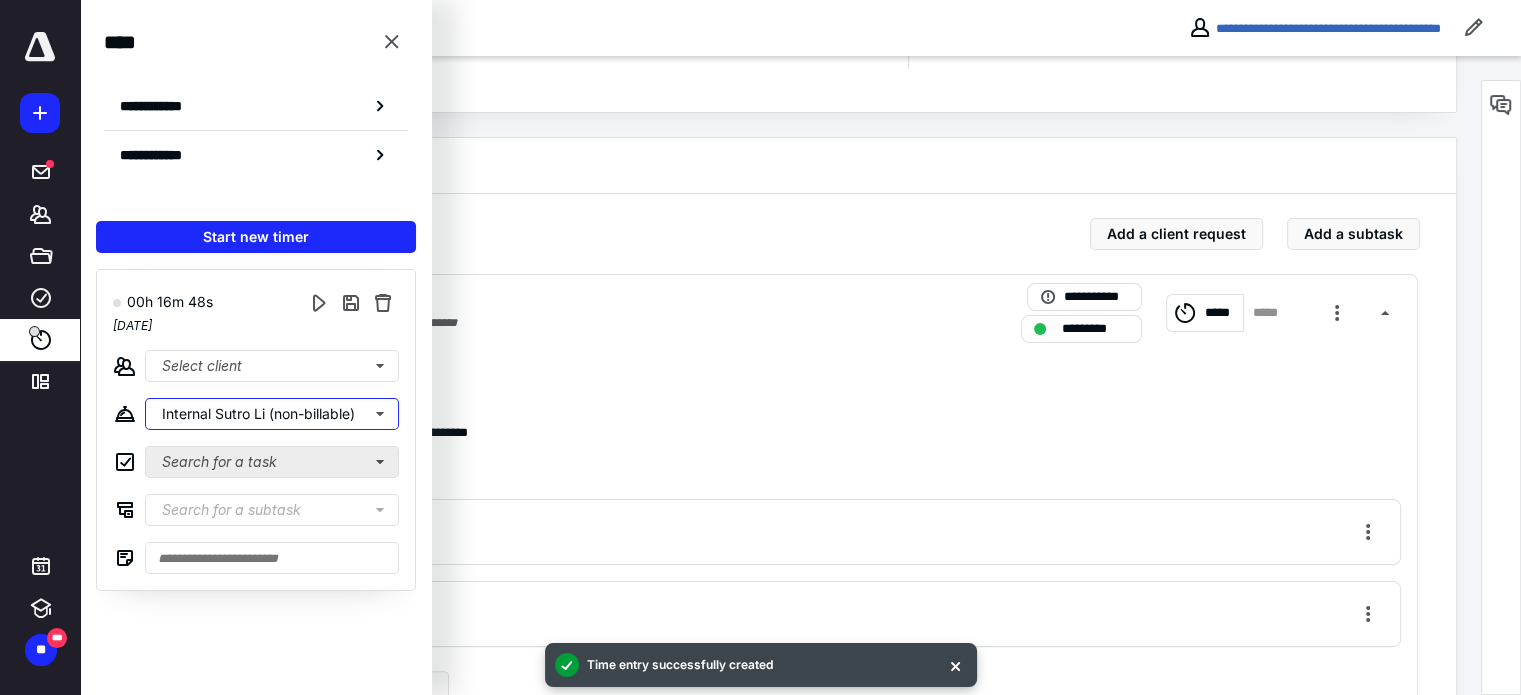 scroll, scrollTop: 0, scrollLeft: 0, axis: both 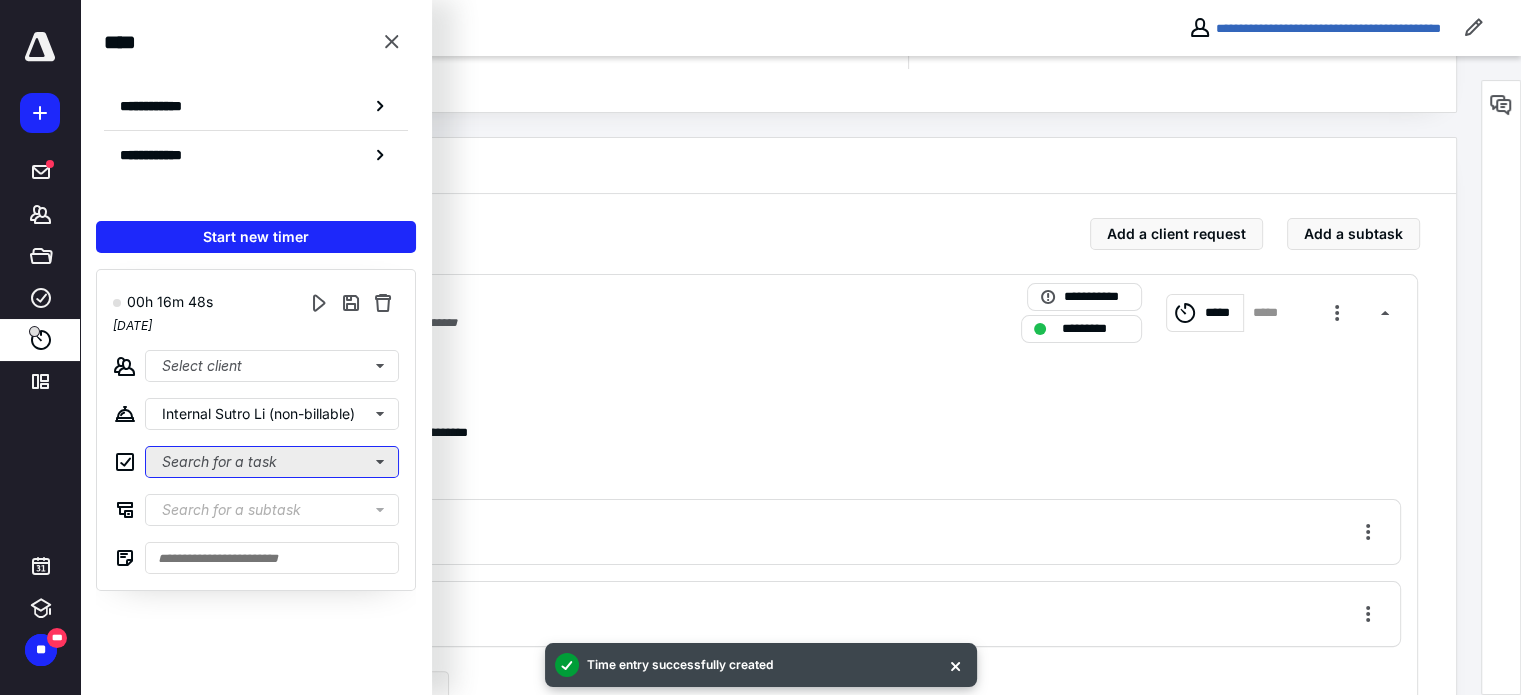 click on "Search for a task" at bounding box center [272, 462] 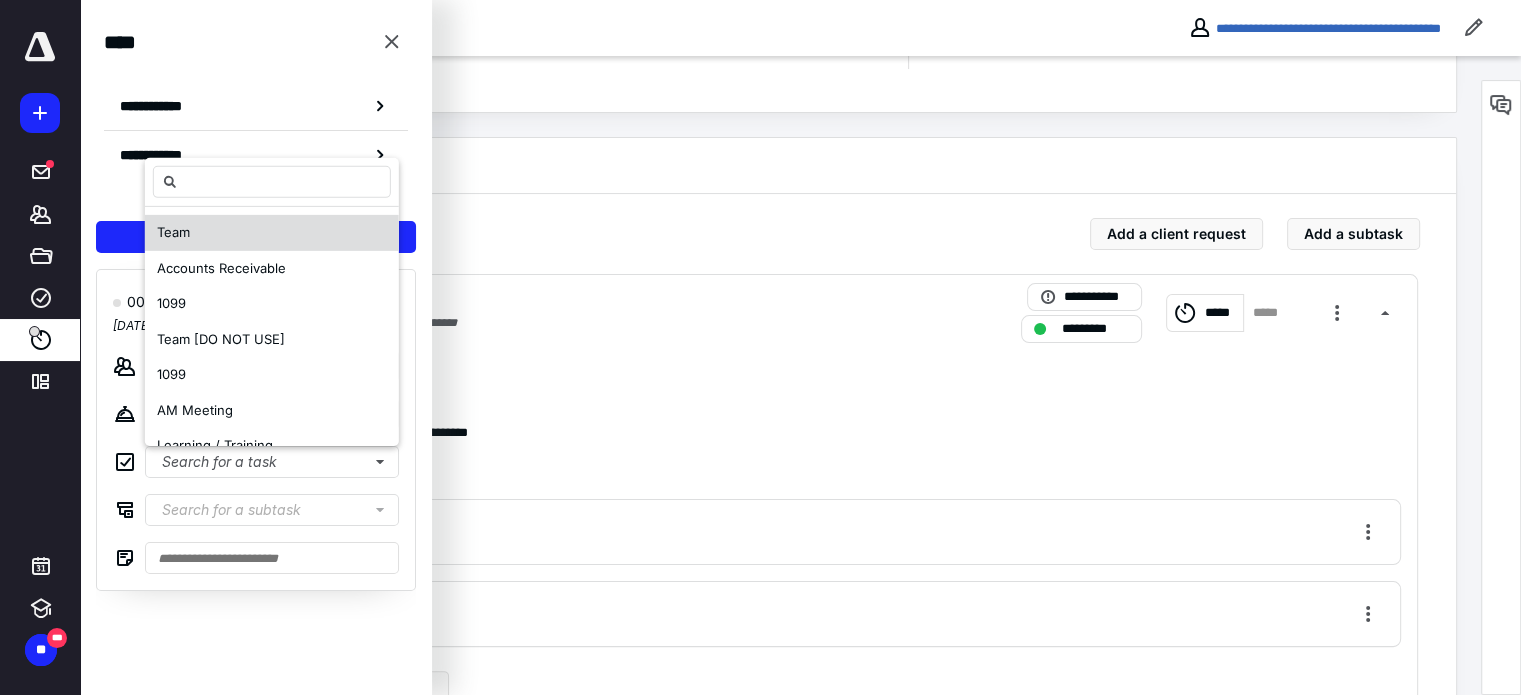 click on "Team" at bounding box center [272, 233] 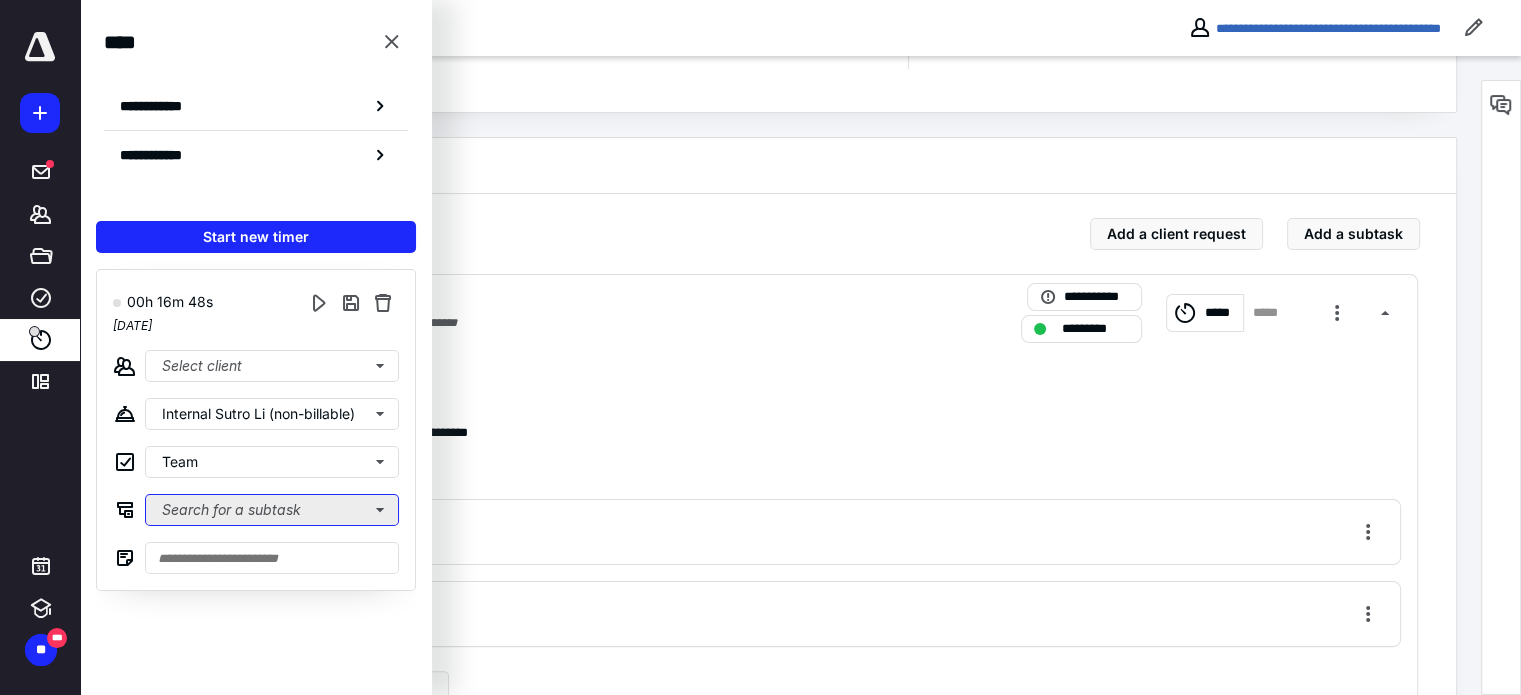 click on "Search for a subtask" at bounding box center (272, 510) 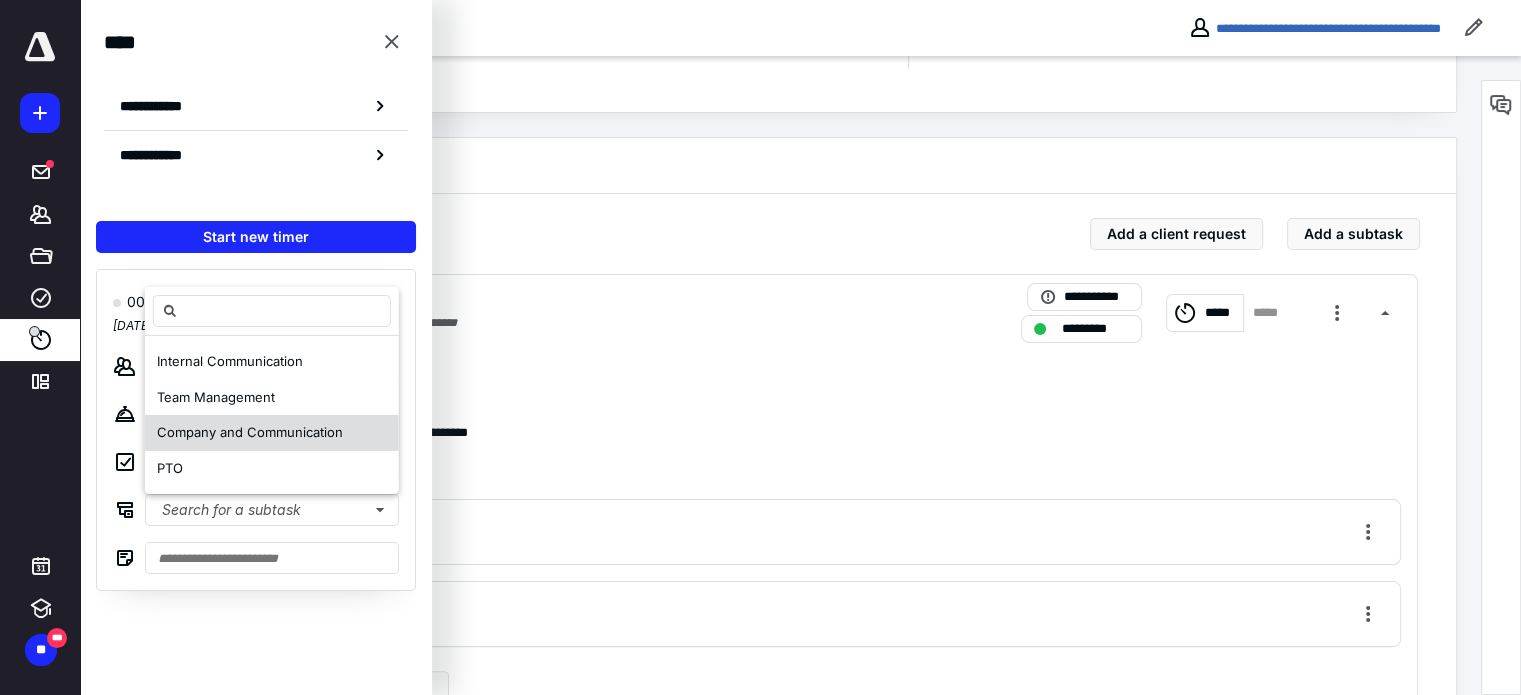drag, startPoint x: 226, startPoint y: 398, endPoint x: 228, endPoint y: 427, distance: 29.068884 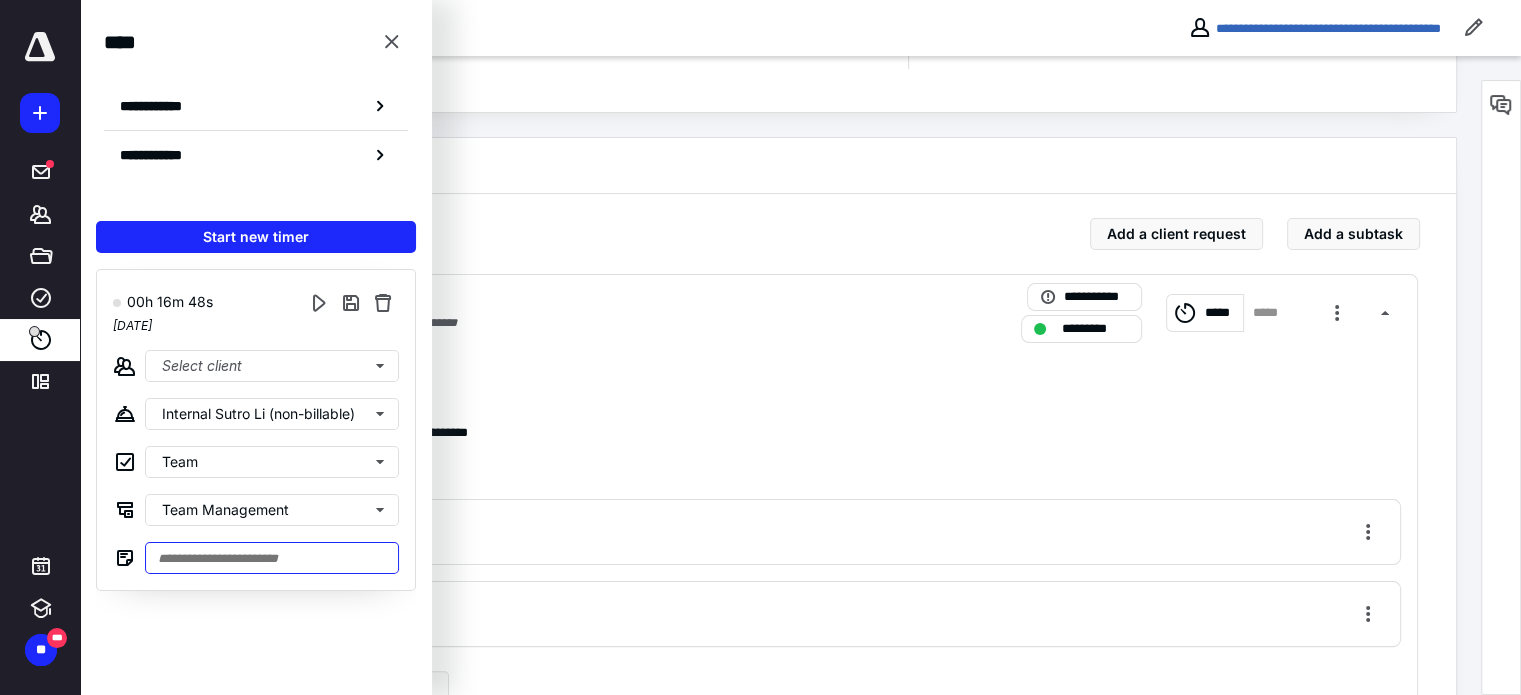click at bounding box center [272, 558] 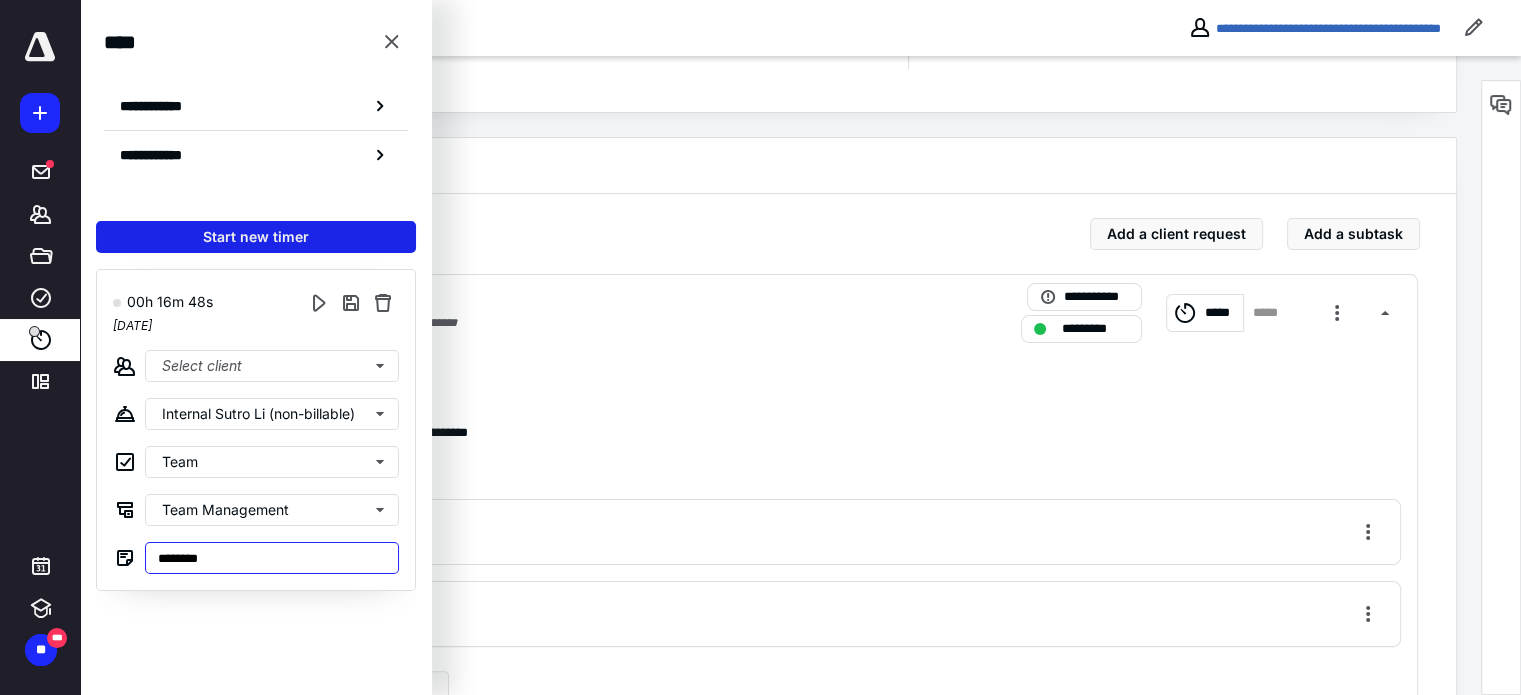 type on "********" 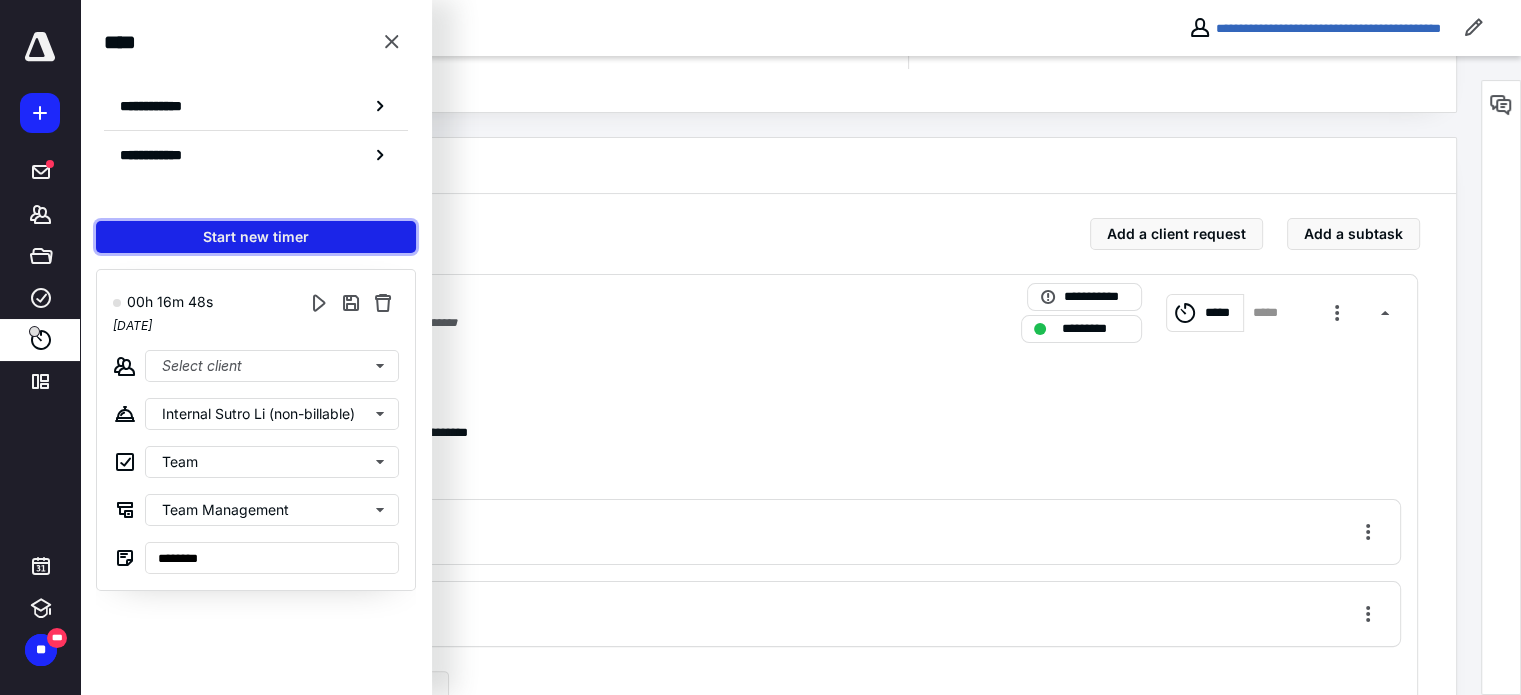 click on "Start new timer" at bounding box center (256, 237) 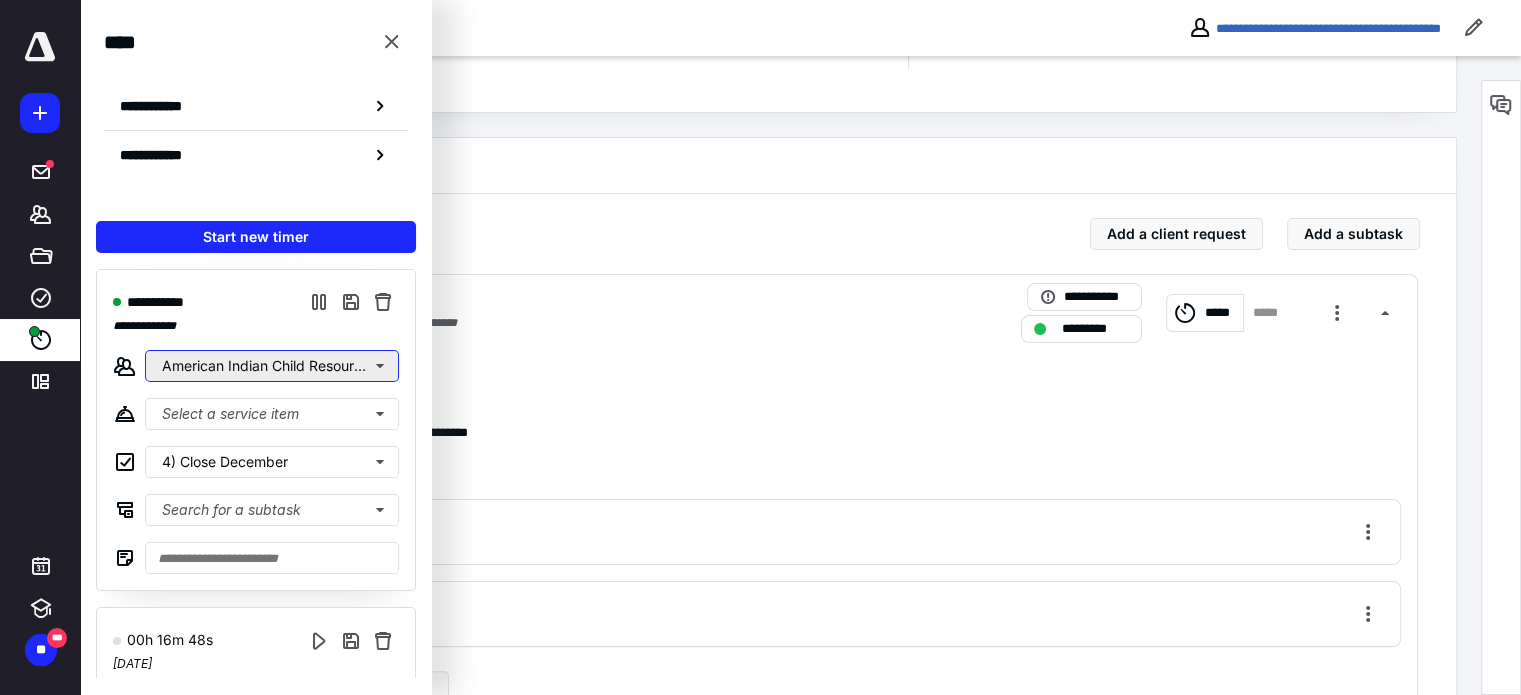 click on "American Indian Child Resource Center (AICRC)" at bounding box center [272, 366] 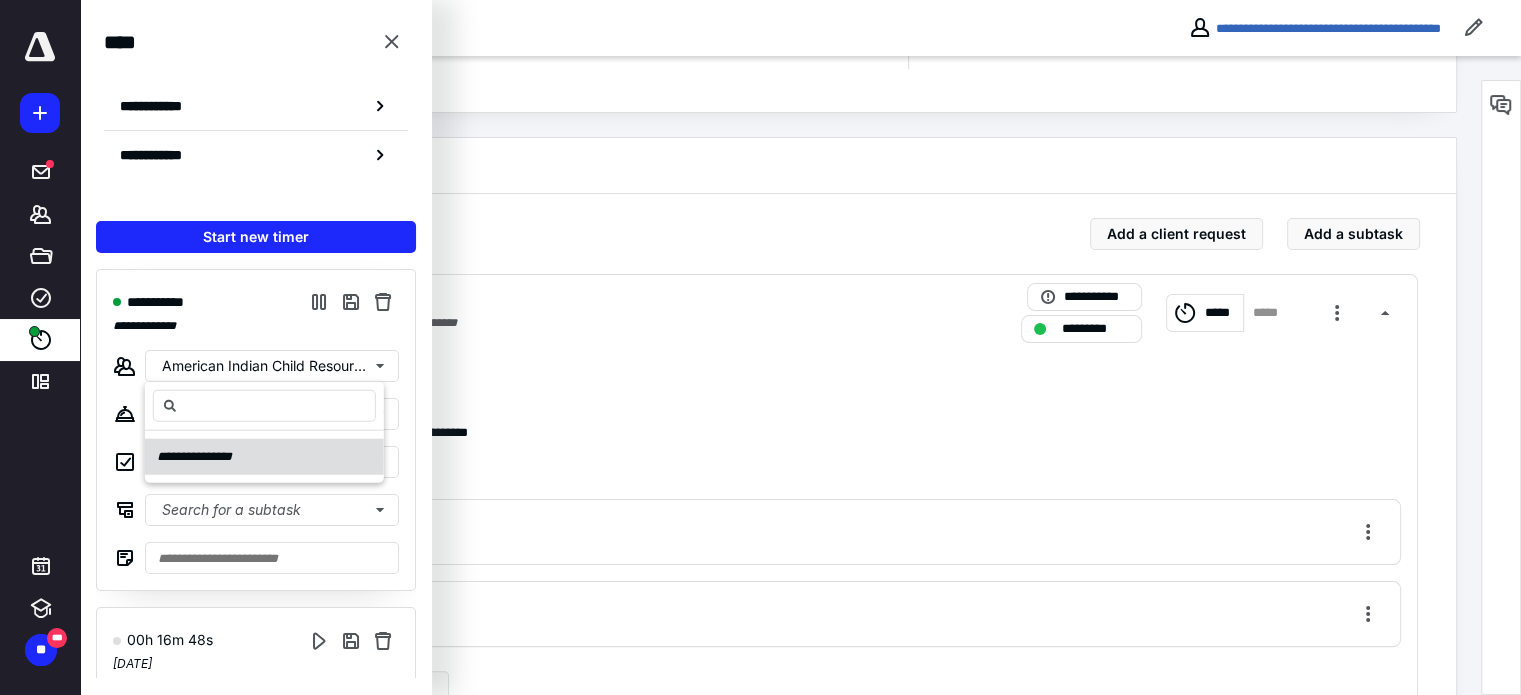 click on "**********" at bounding box center (264, 457) 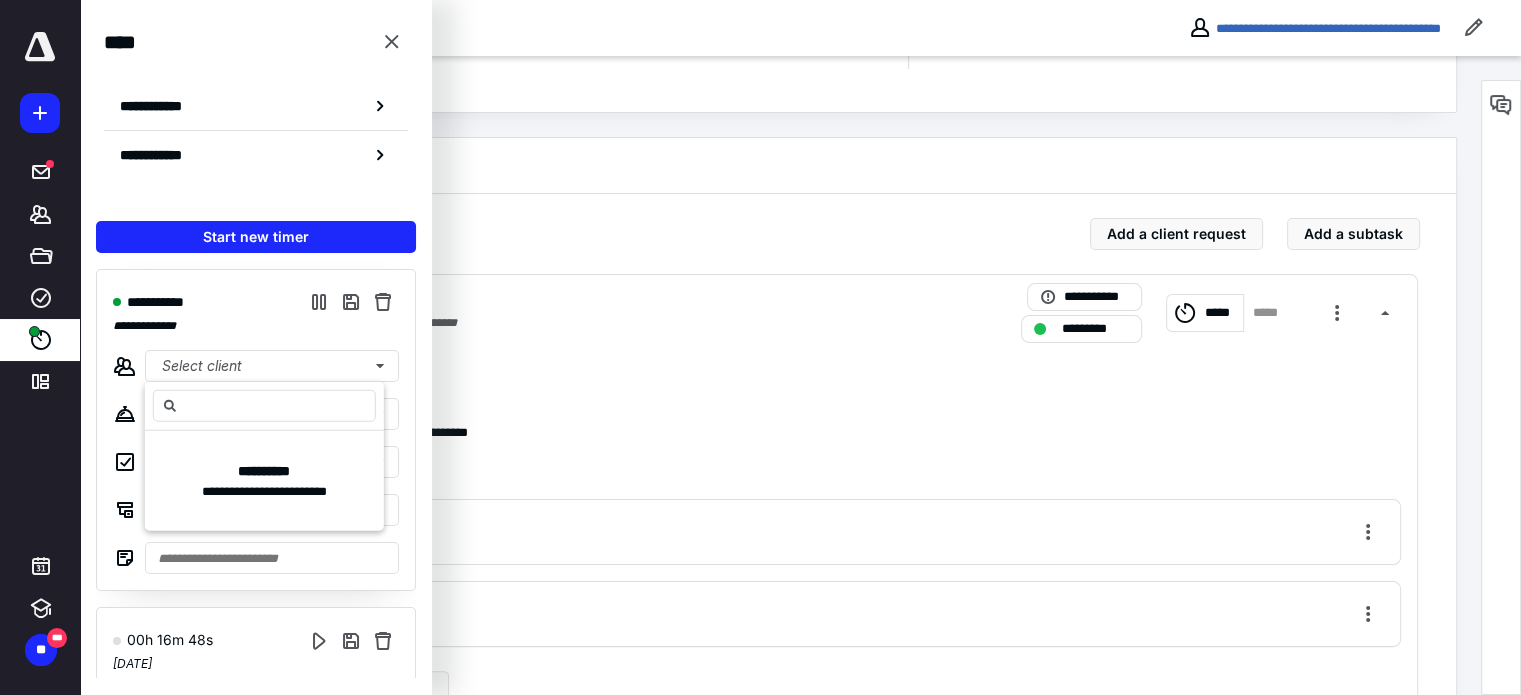click on "**********" at bounding box center [256, 430] 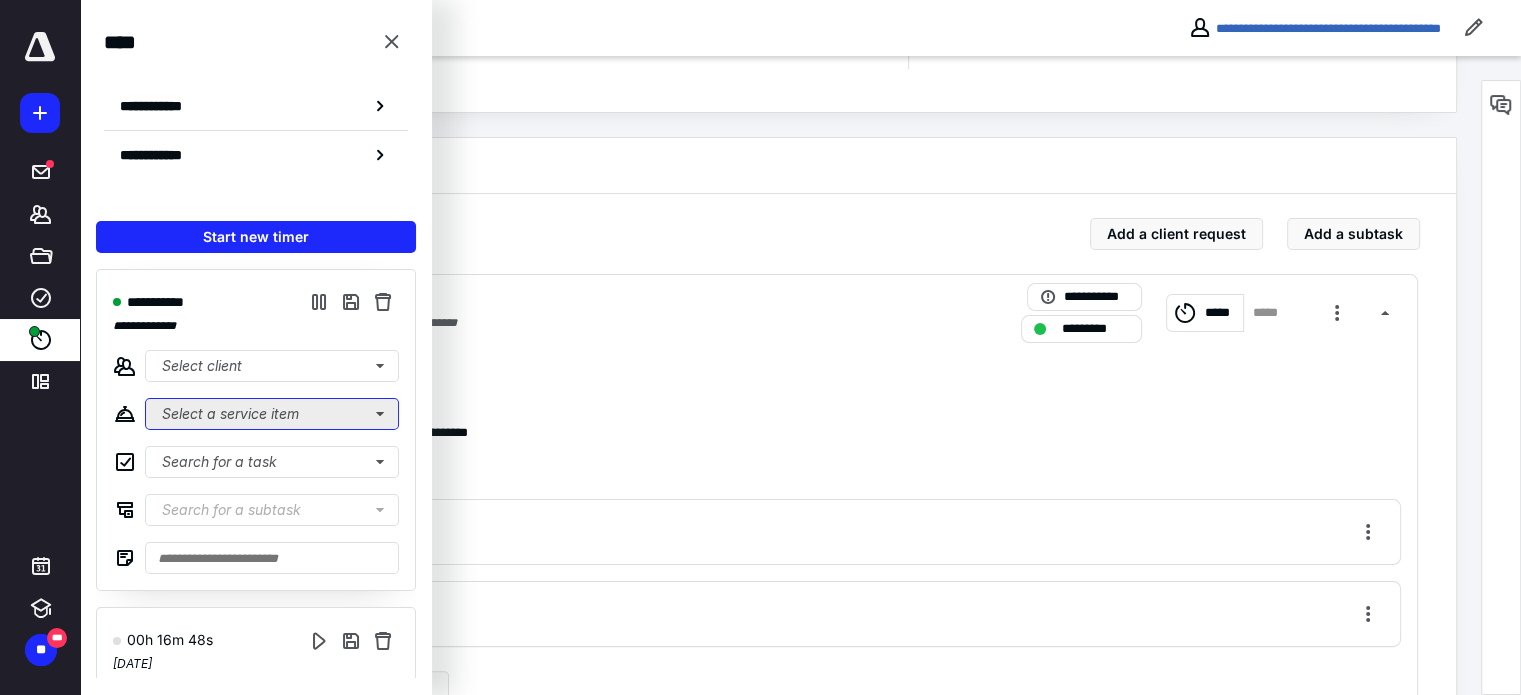 click on "Select a service item" at bounding box center (272, 414) 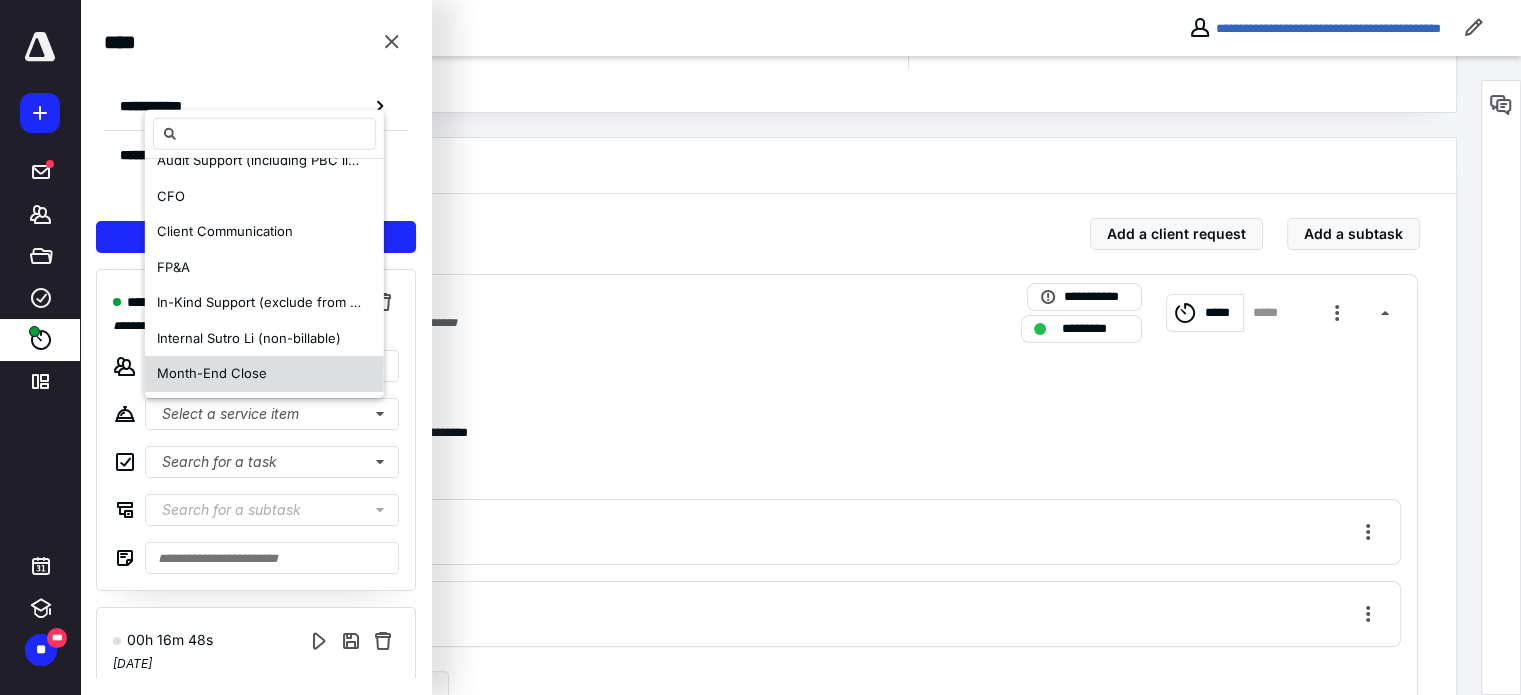 scroll, scrollTop: 200, scrollLeft: 0, axis: vertical 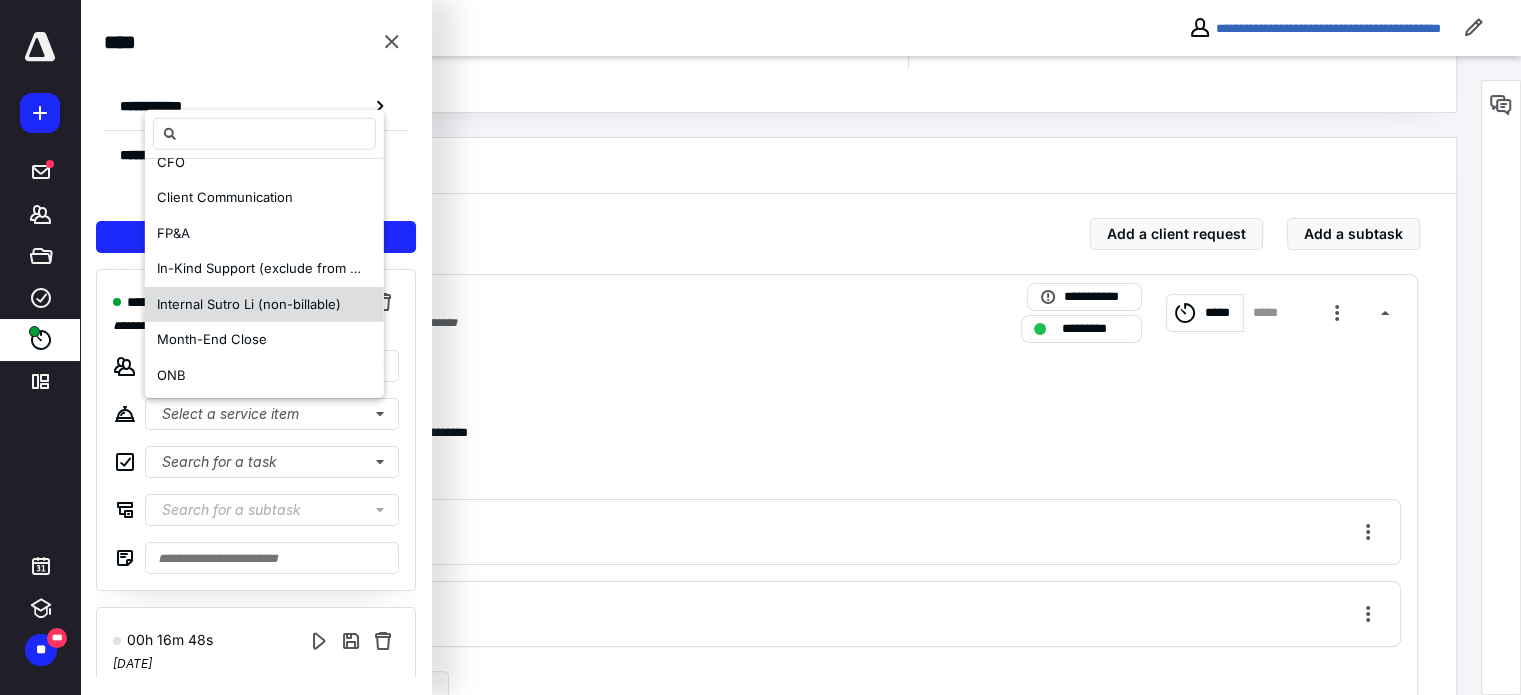 click on "Internal Sutro Li (non-billable)" at bounding box center (249, 304) 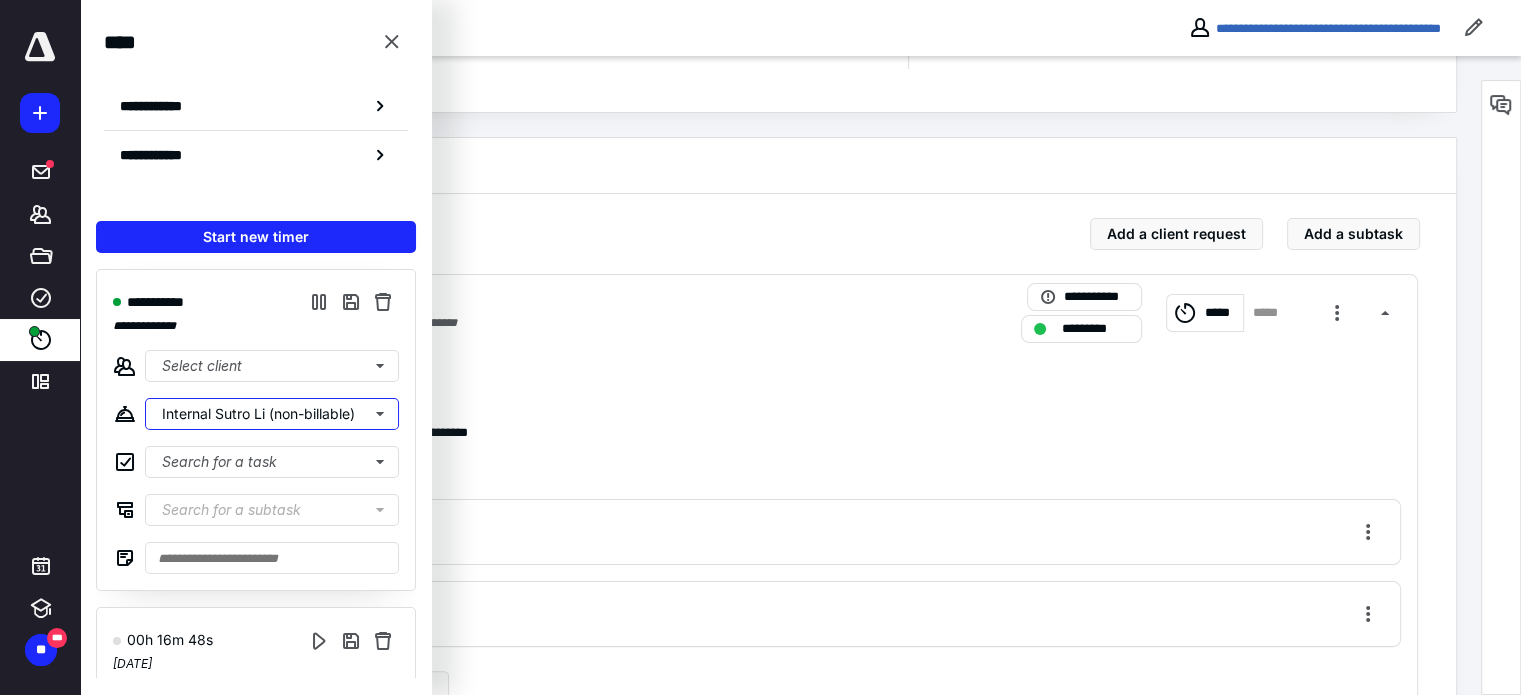 scroll, scrollTop: 0, scrollLeft: 0, axis: both 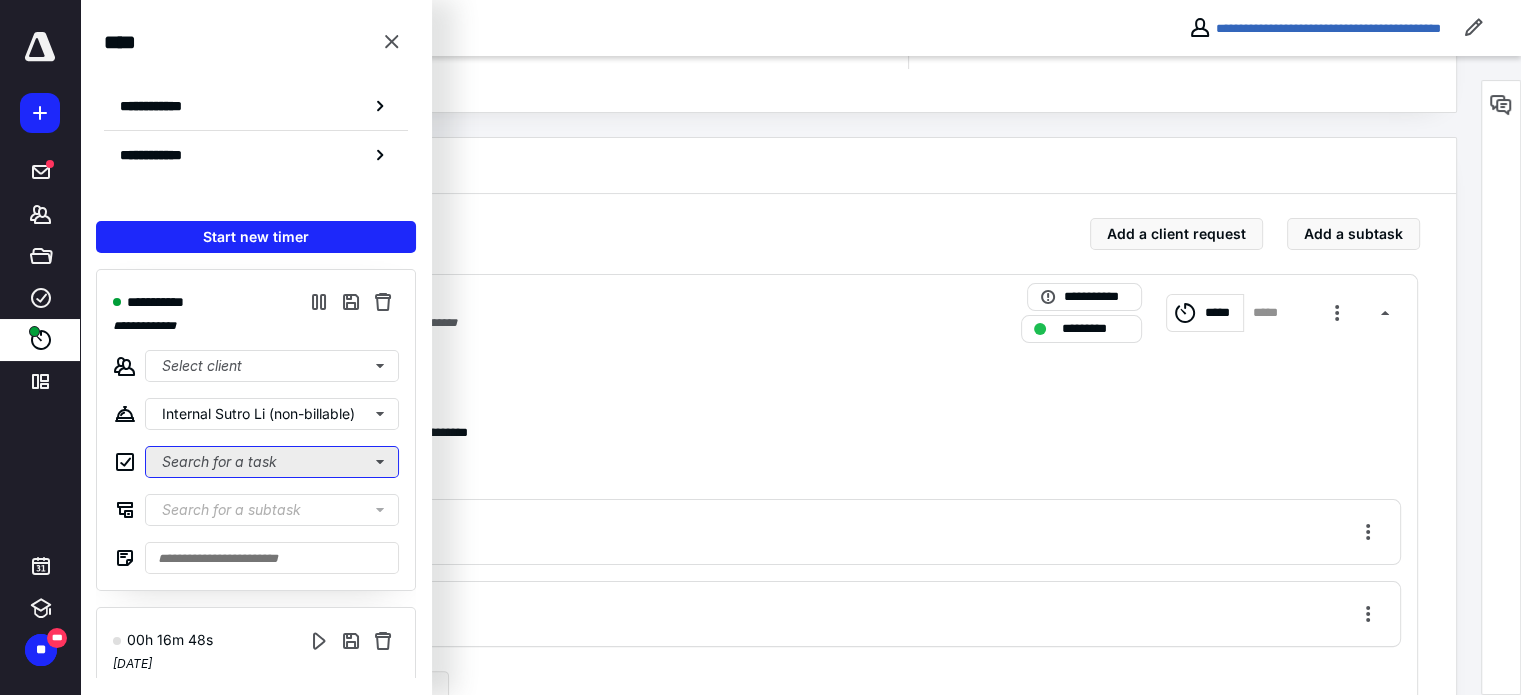 click on "Search for a task" at bounding box center [272, 462] 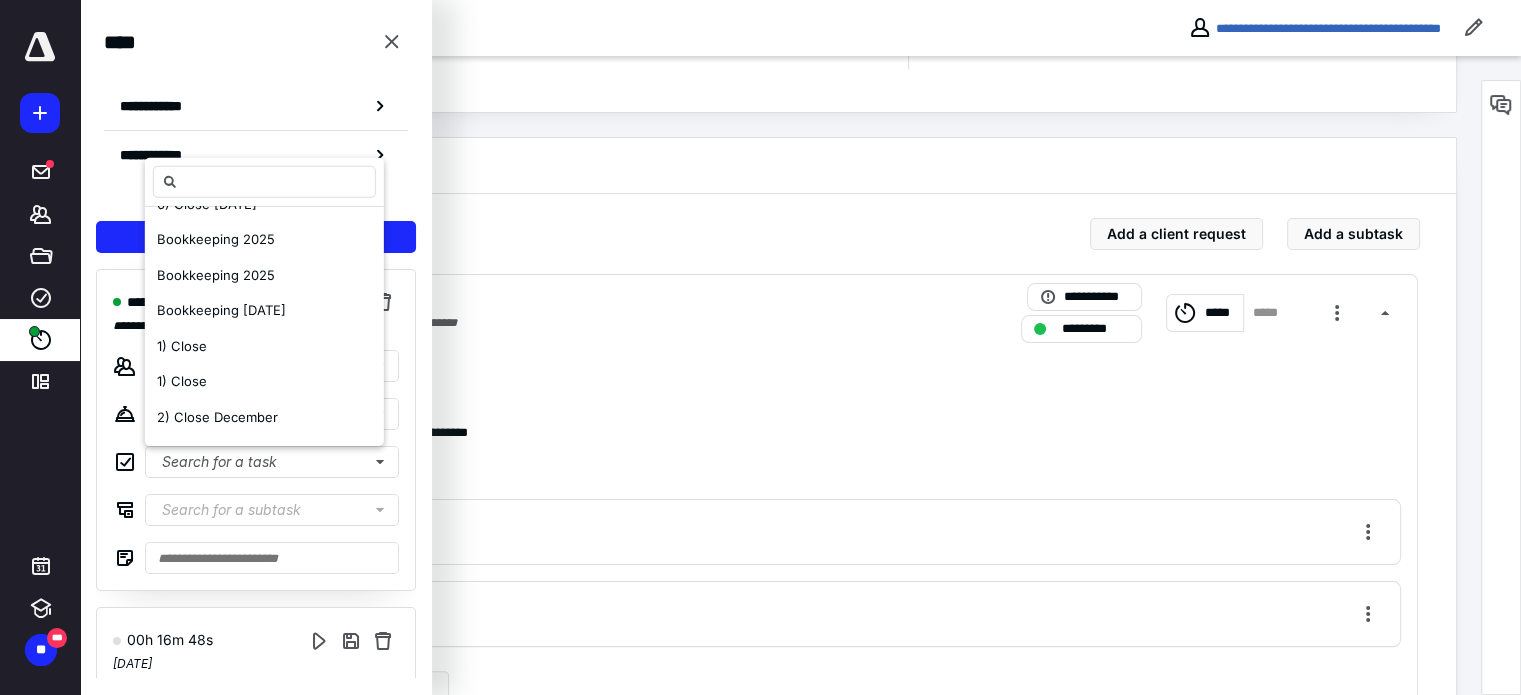 scroll, scrollTop: 1552, scrollLeft: 0, axis: vertical 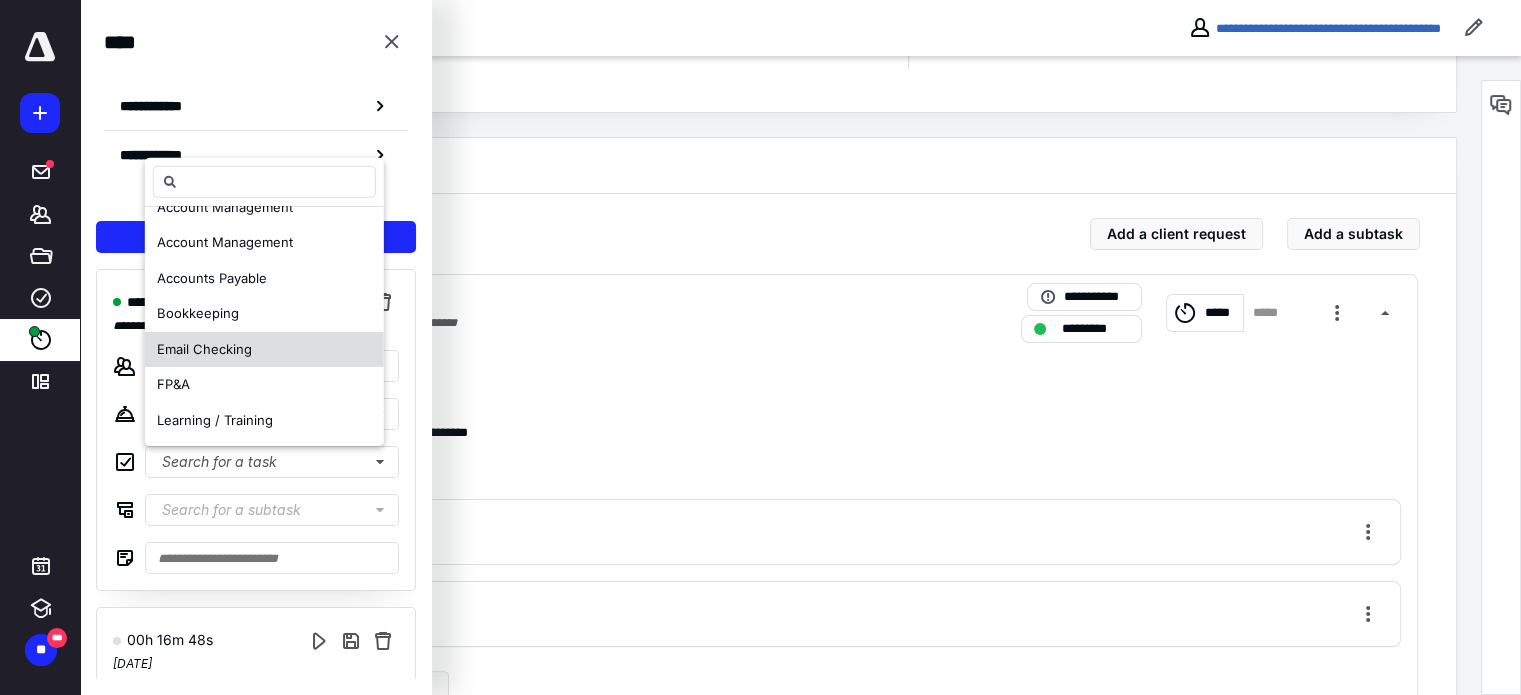 click on "Email Checking" at bounding box center [204, 349] 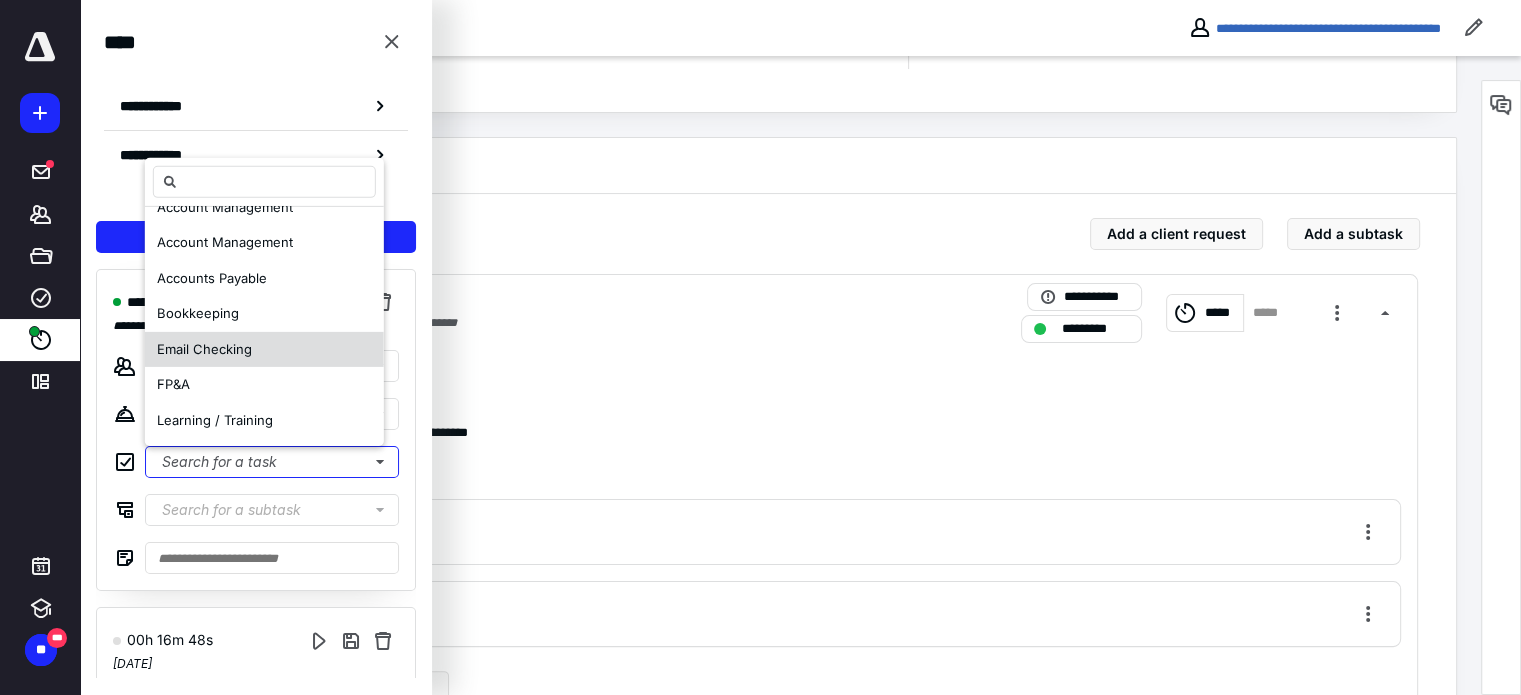 scroll, scrollTop: 0, scrollLeft: 0, axis: both 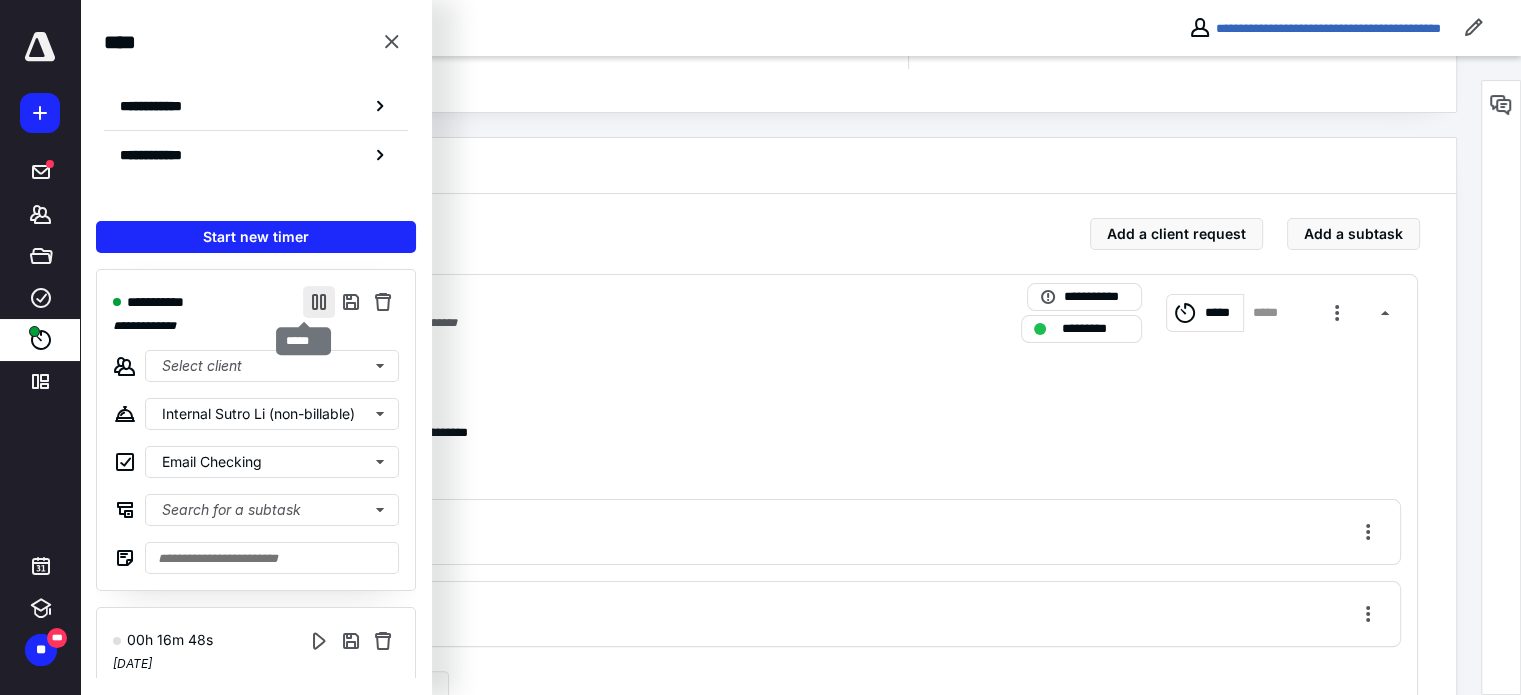 click at bounding box center [319, 302] 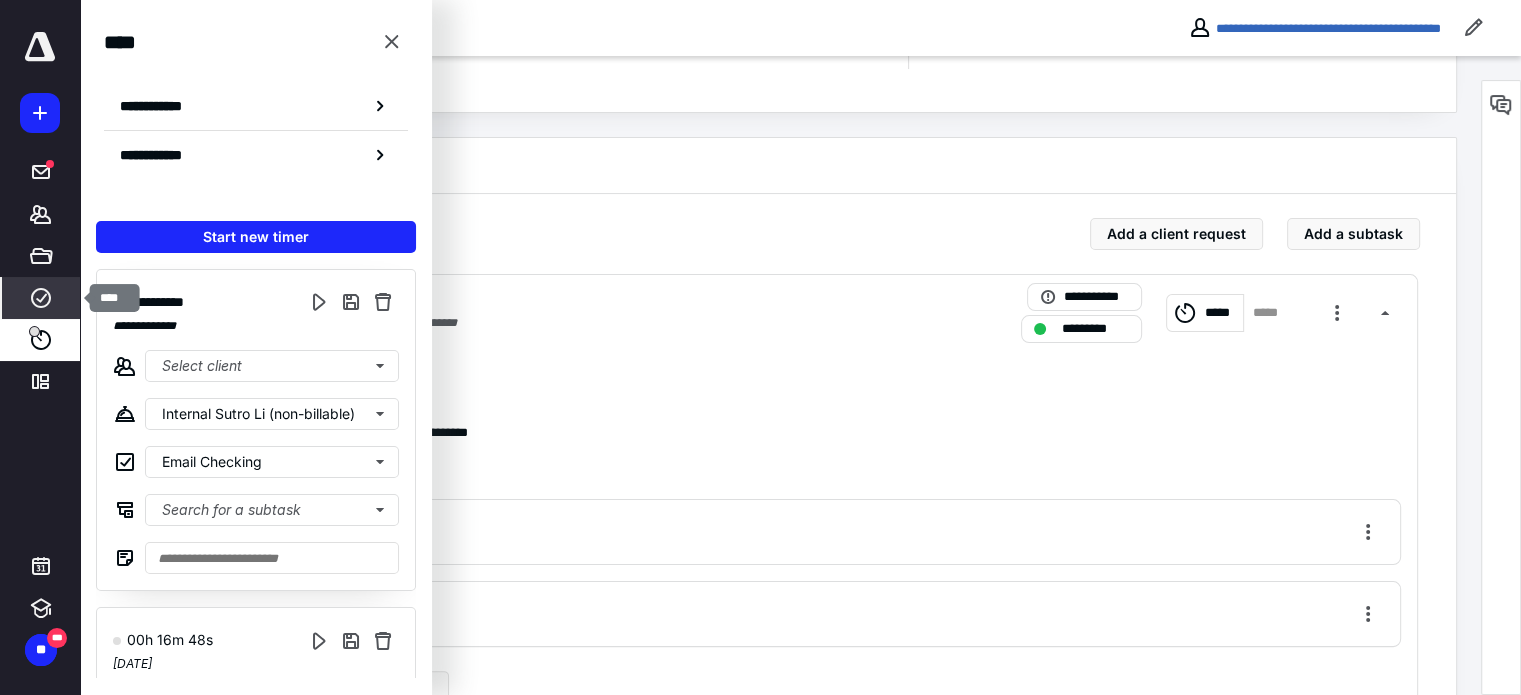 click 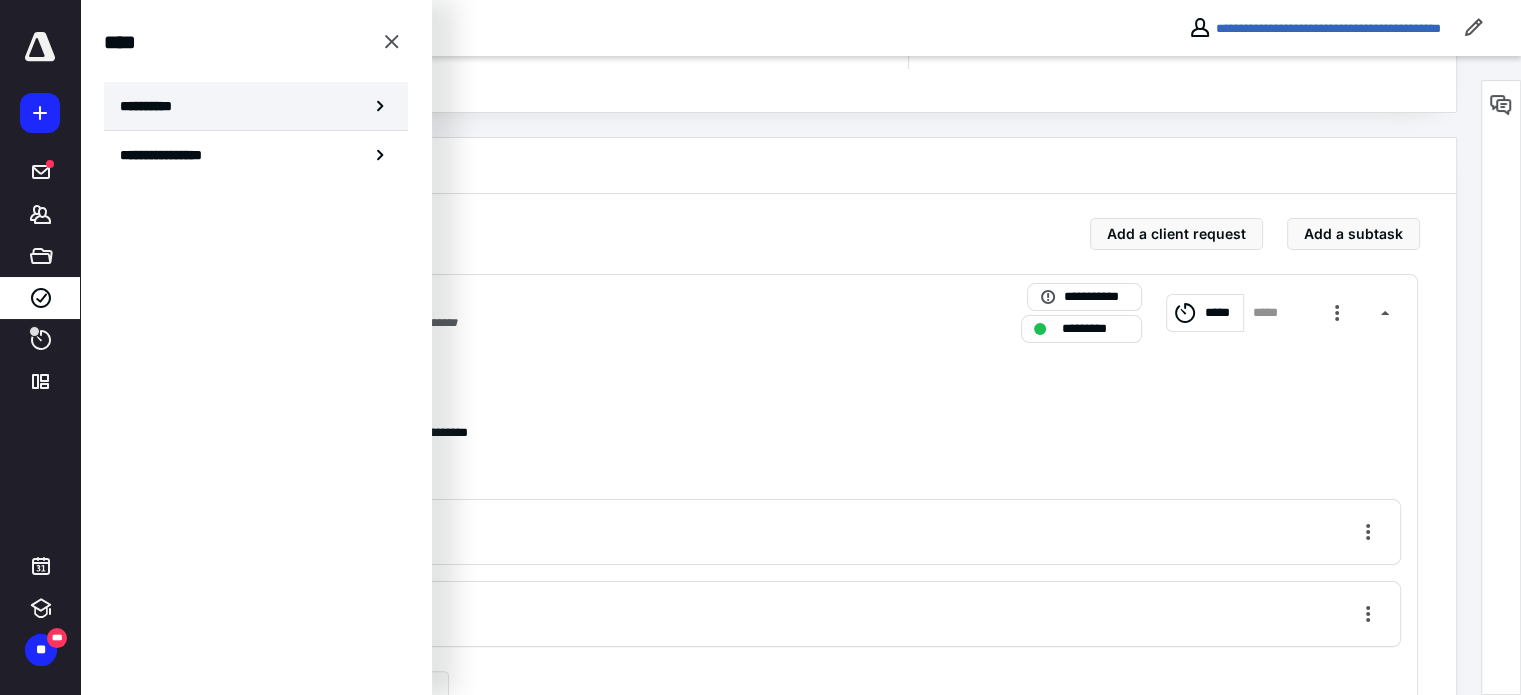click on "**********" at bounding box center [256, 106] 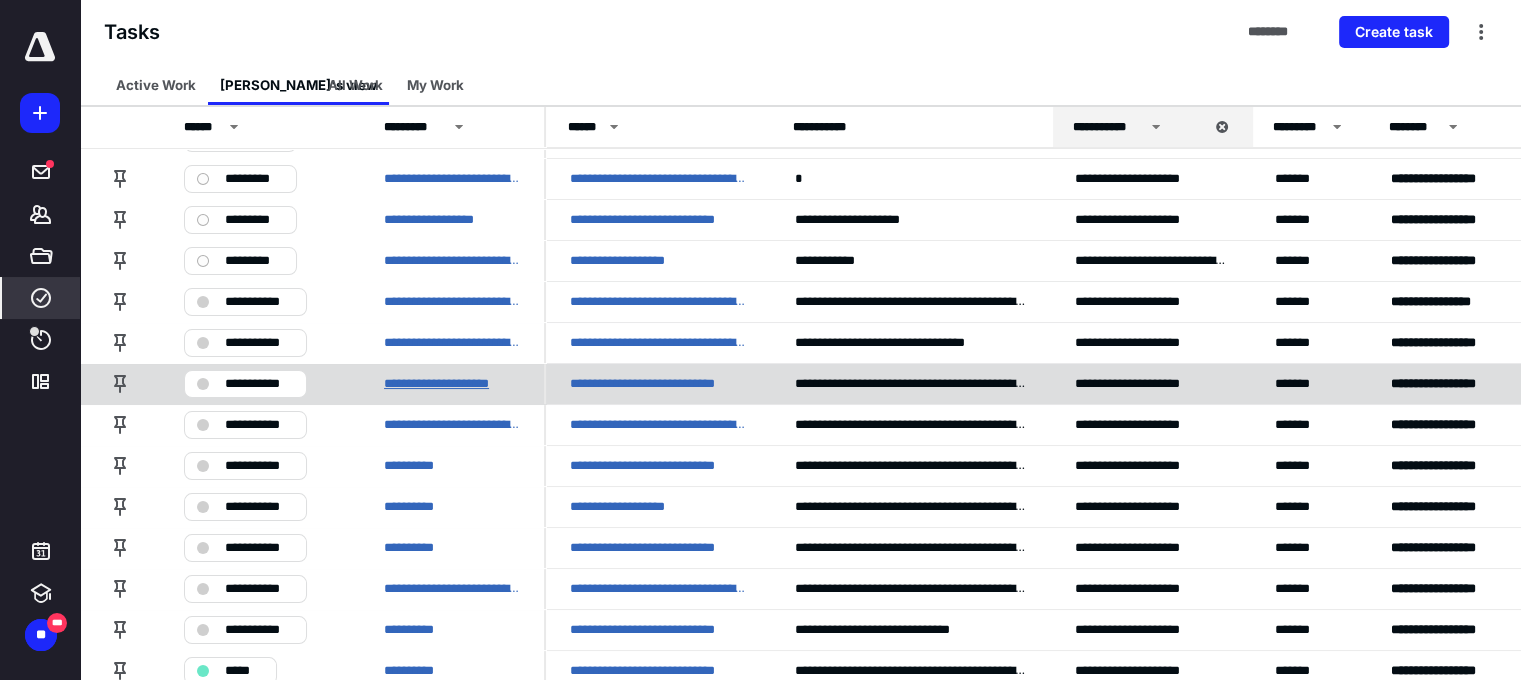 scroll, scrollTop: 116, scrollLeft: 0, axis: vertical 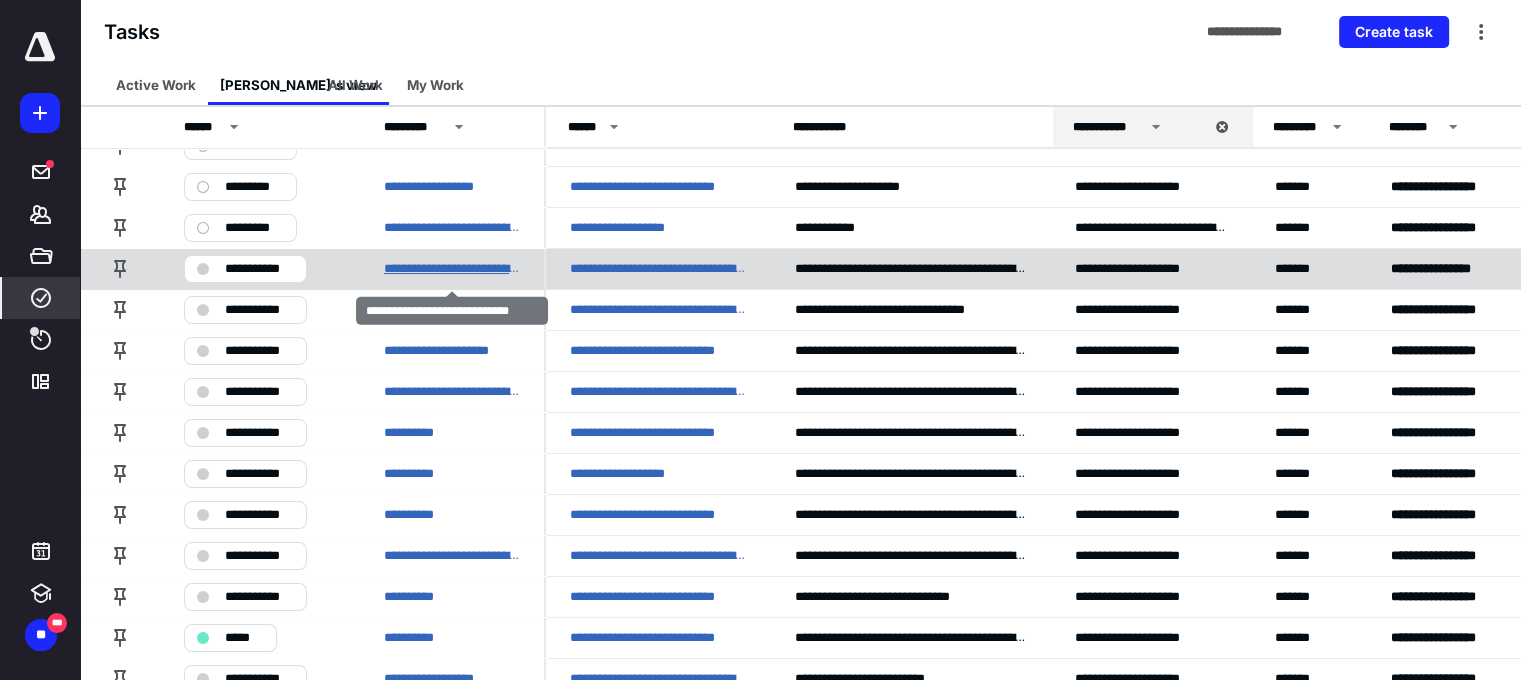 click on "**********" at bounding box center (452, 269) 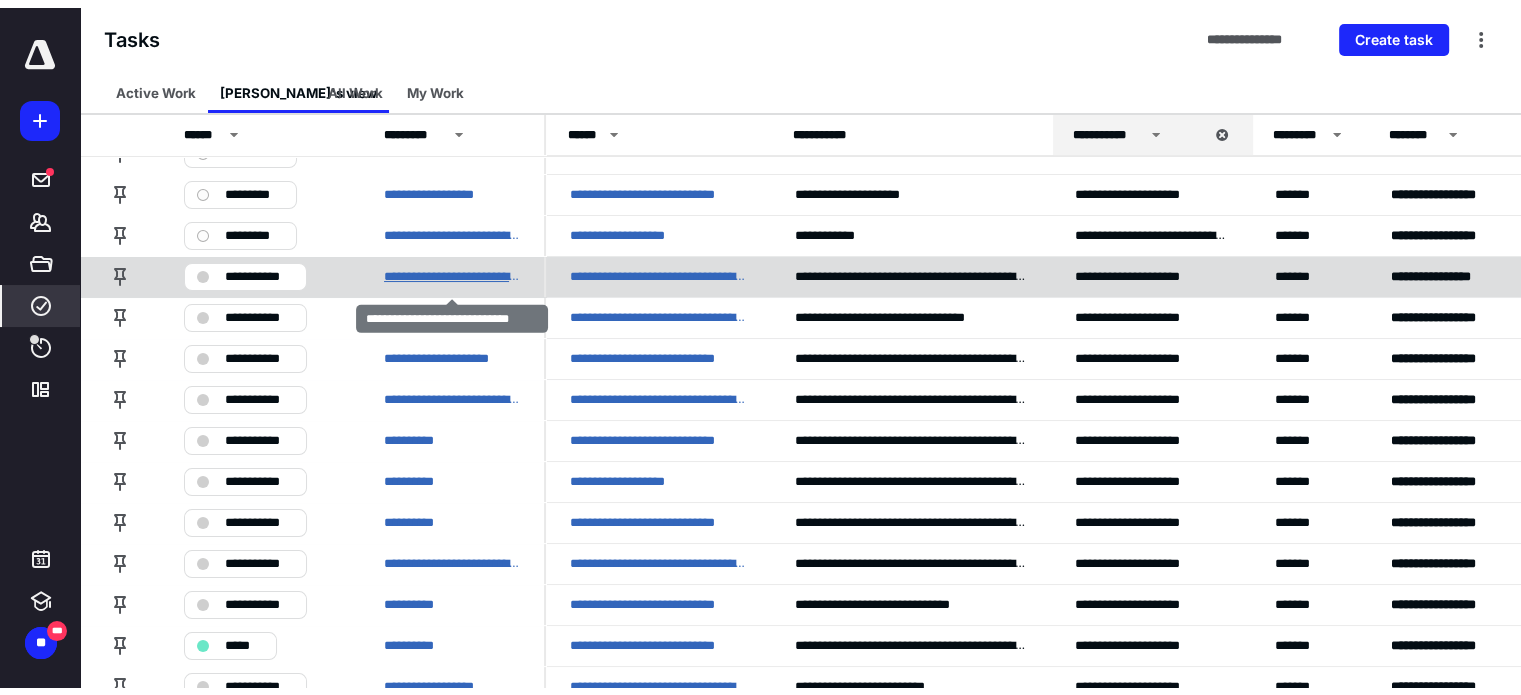 scroll, scrollTop: 0, scrollLeft: 0, axis: both 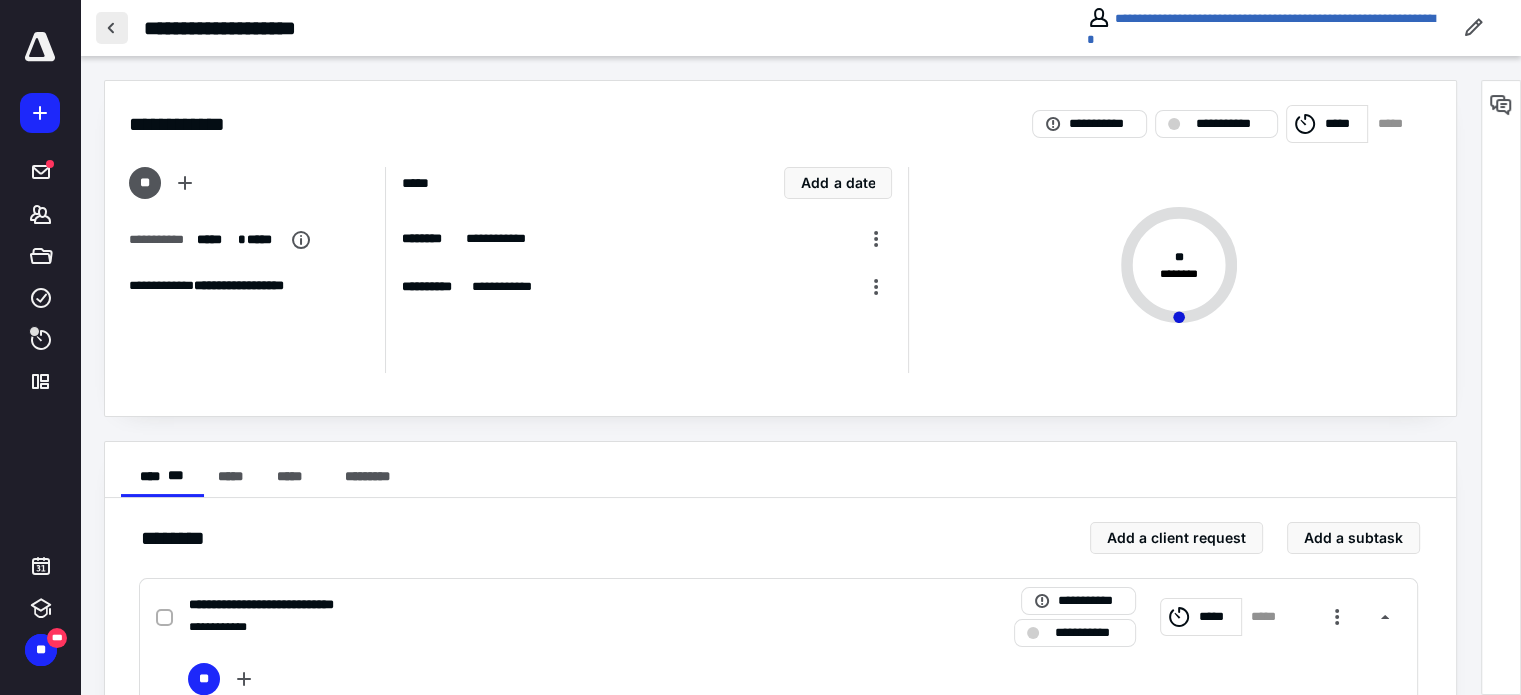 click at bounding box center (112, 28) 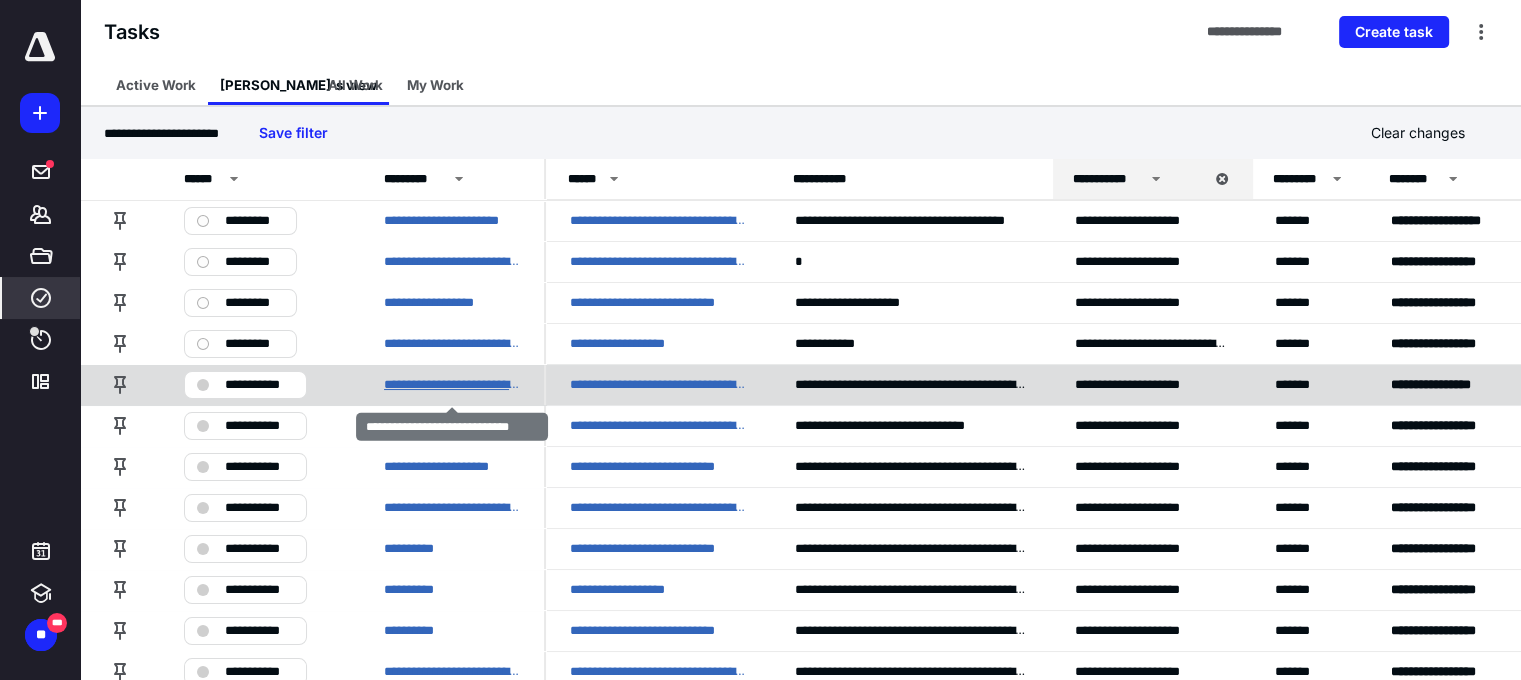 click on "**********" at bounding box center (452, 385) 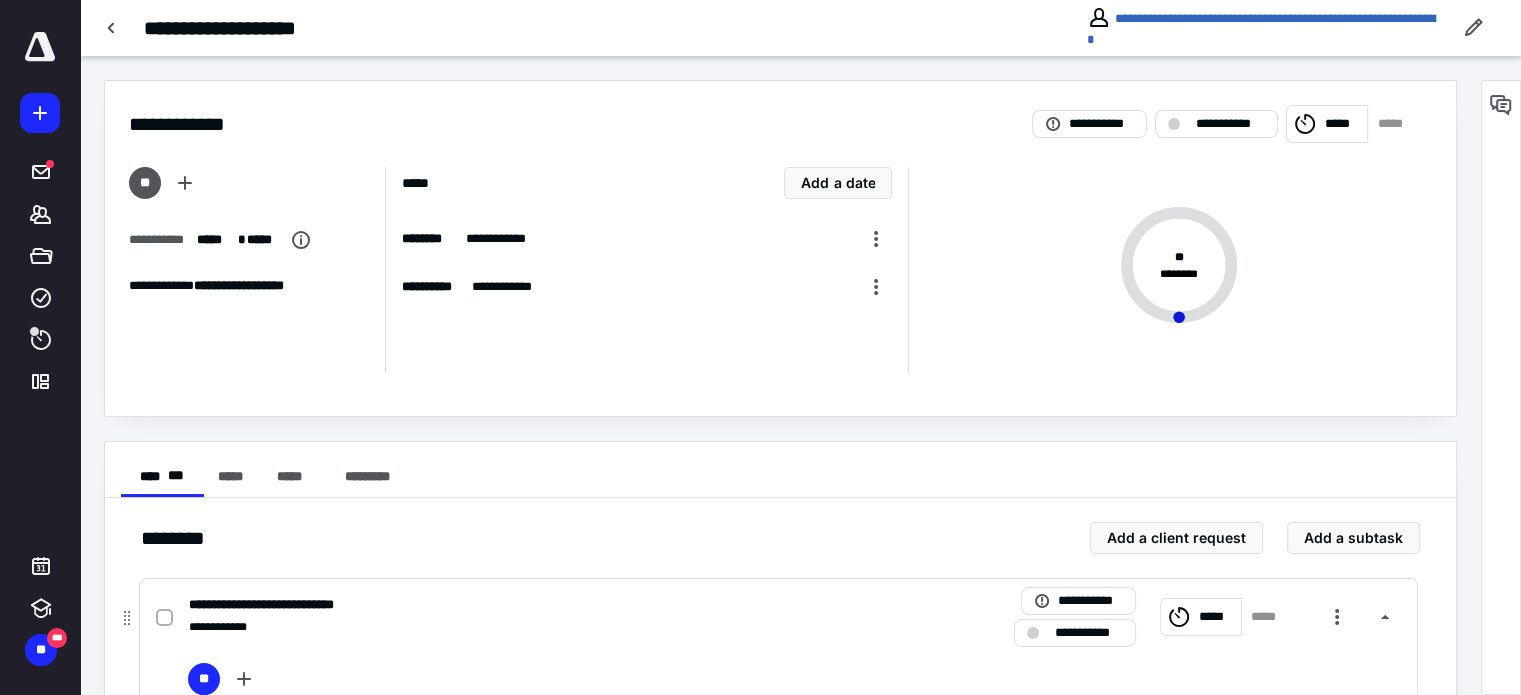 click 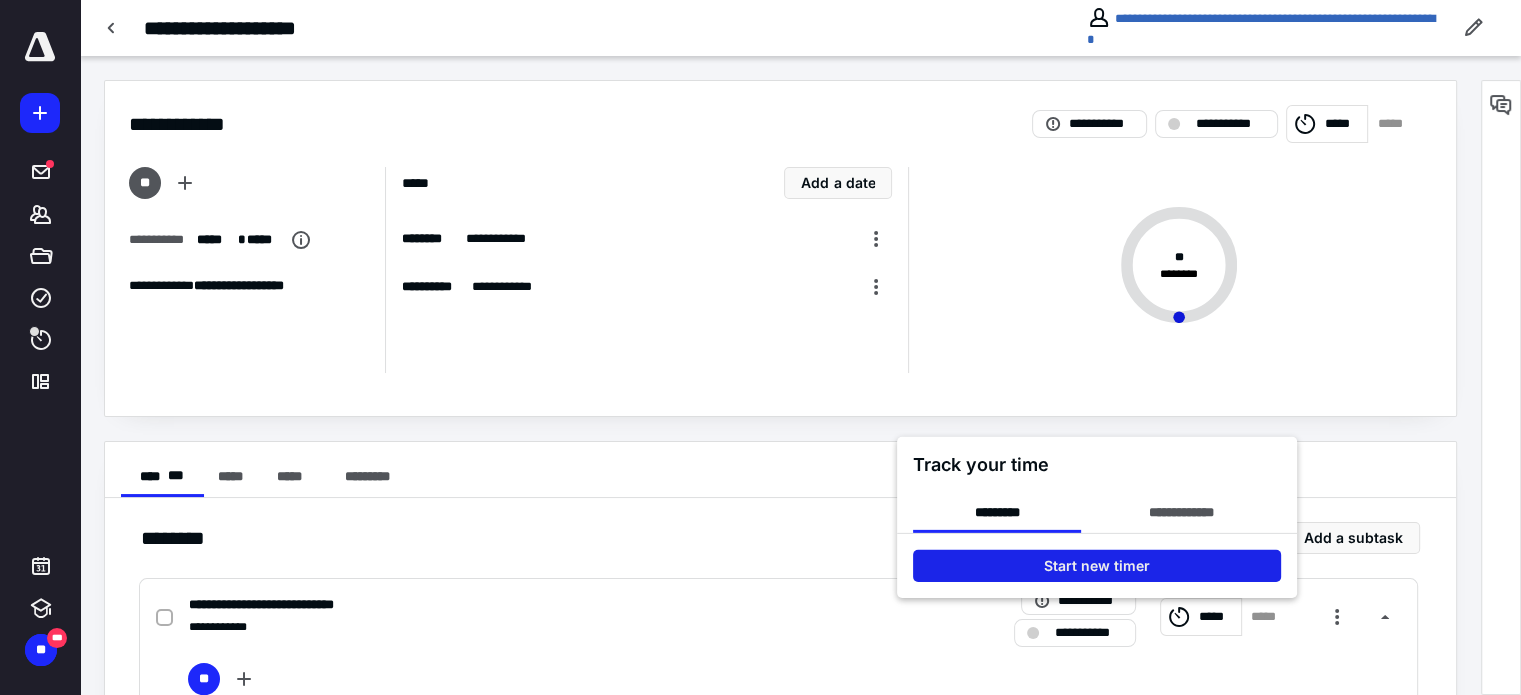 click on "Start new timer" at bounding box center [1097, 566] 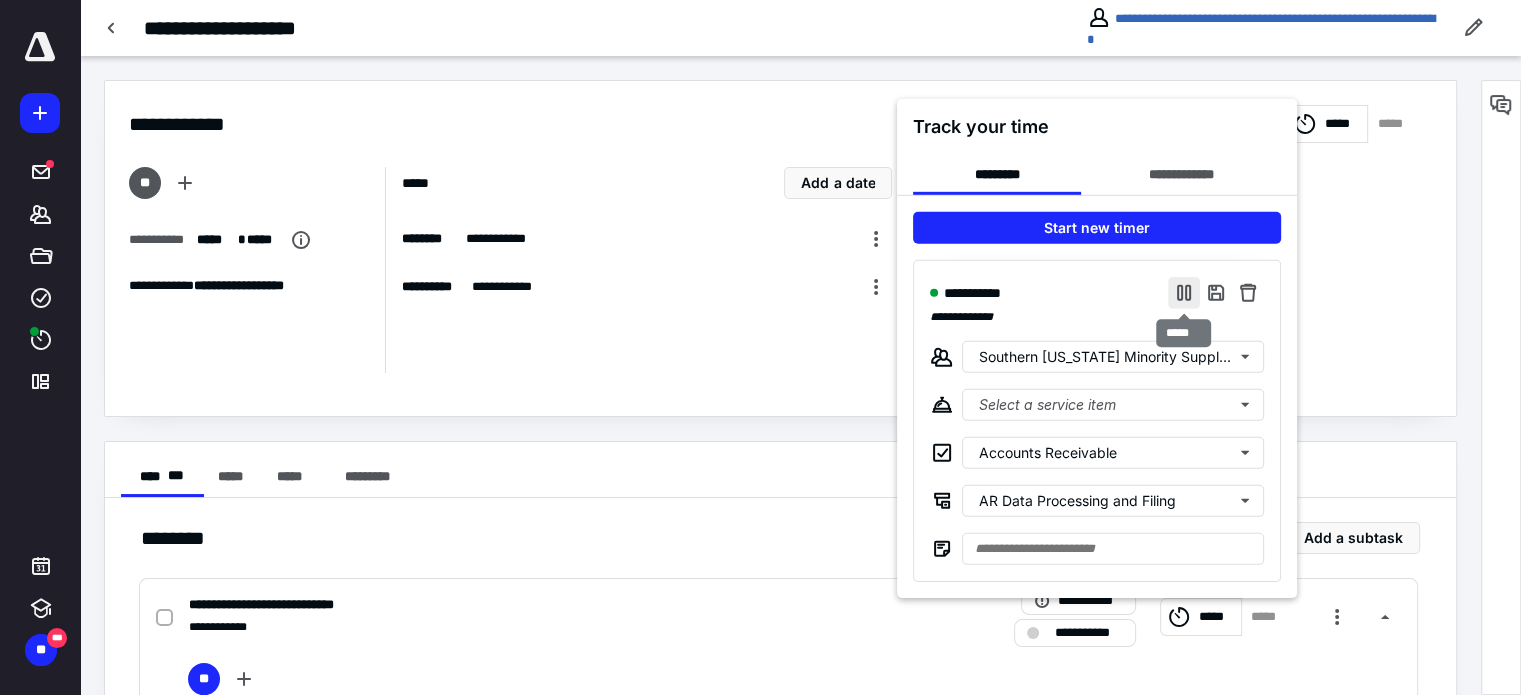 click at bounding box center (1184, 293) 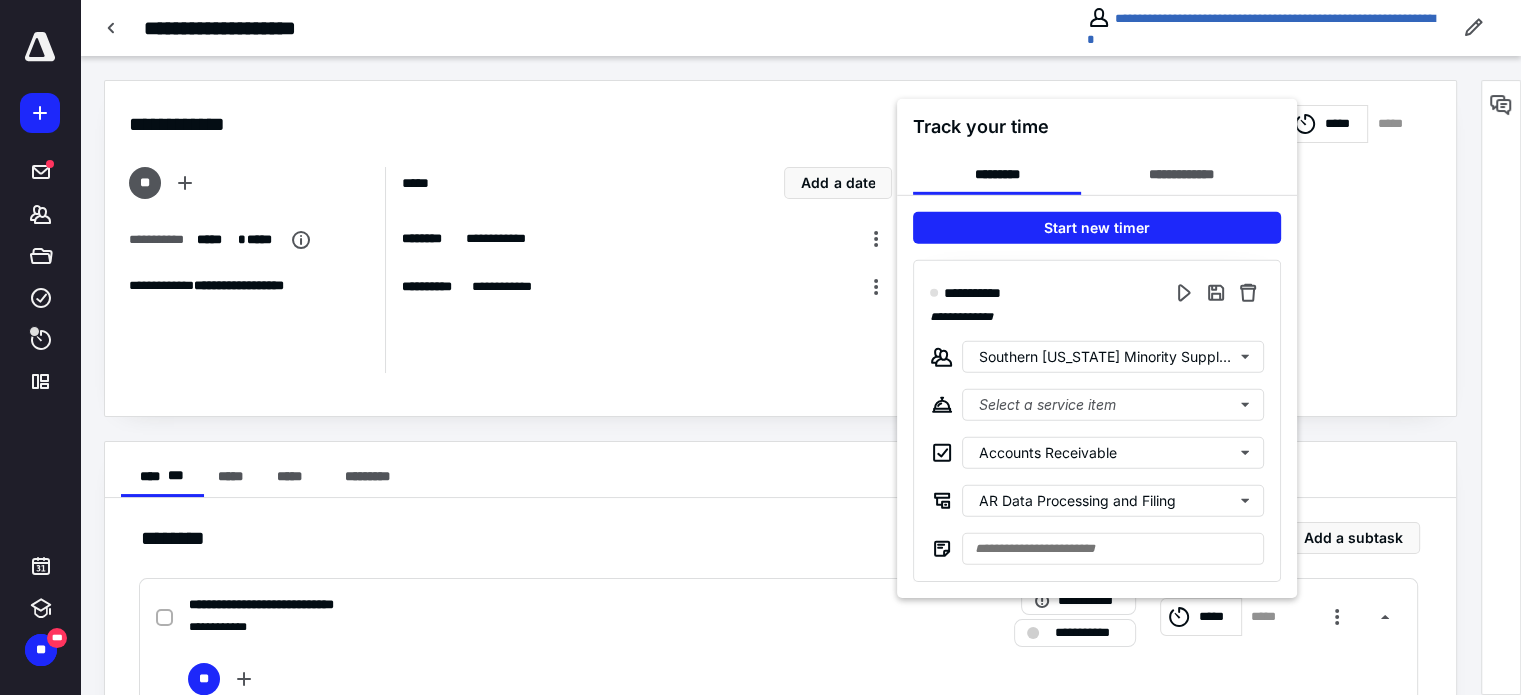 click at bounding box center (760, 347) 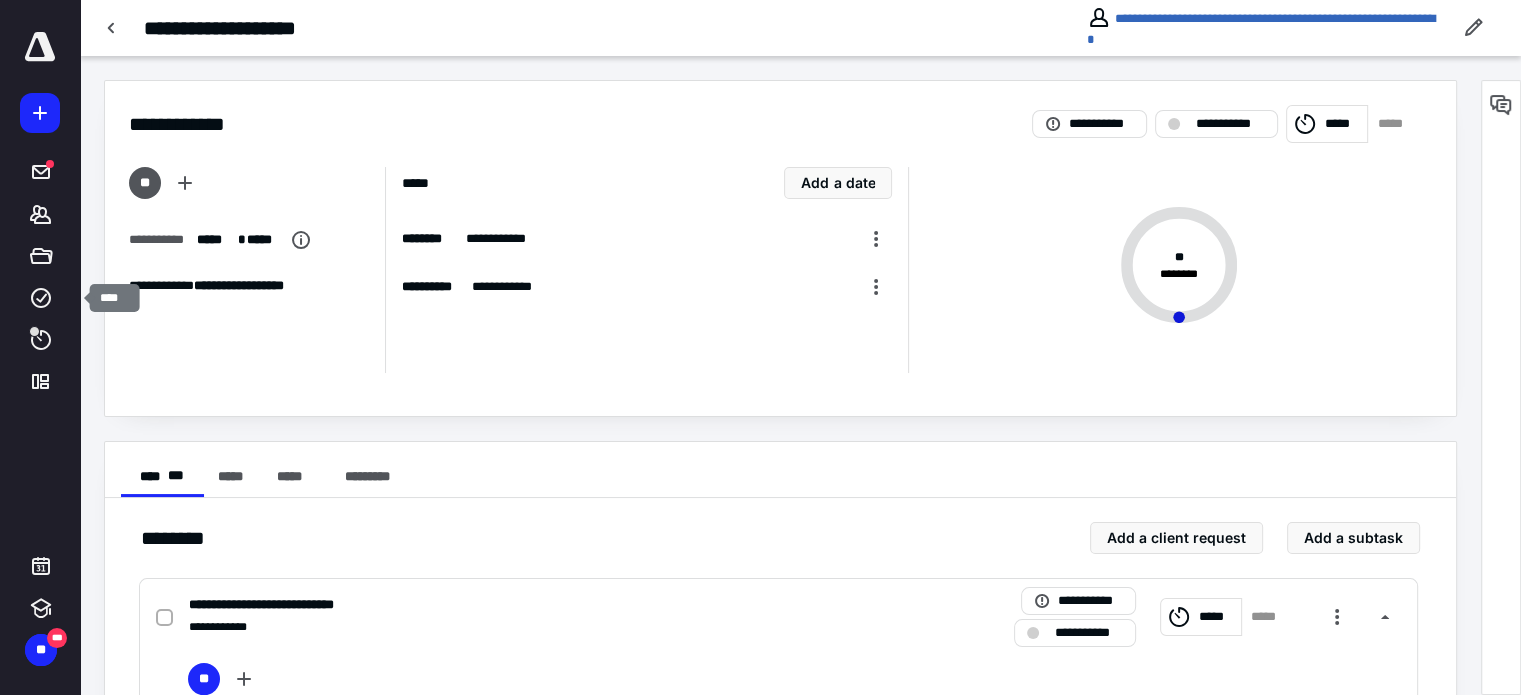 click 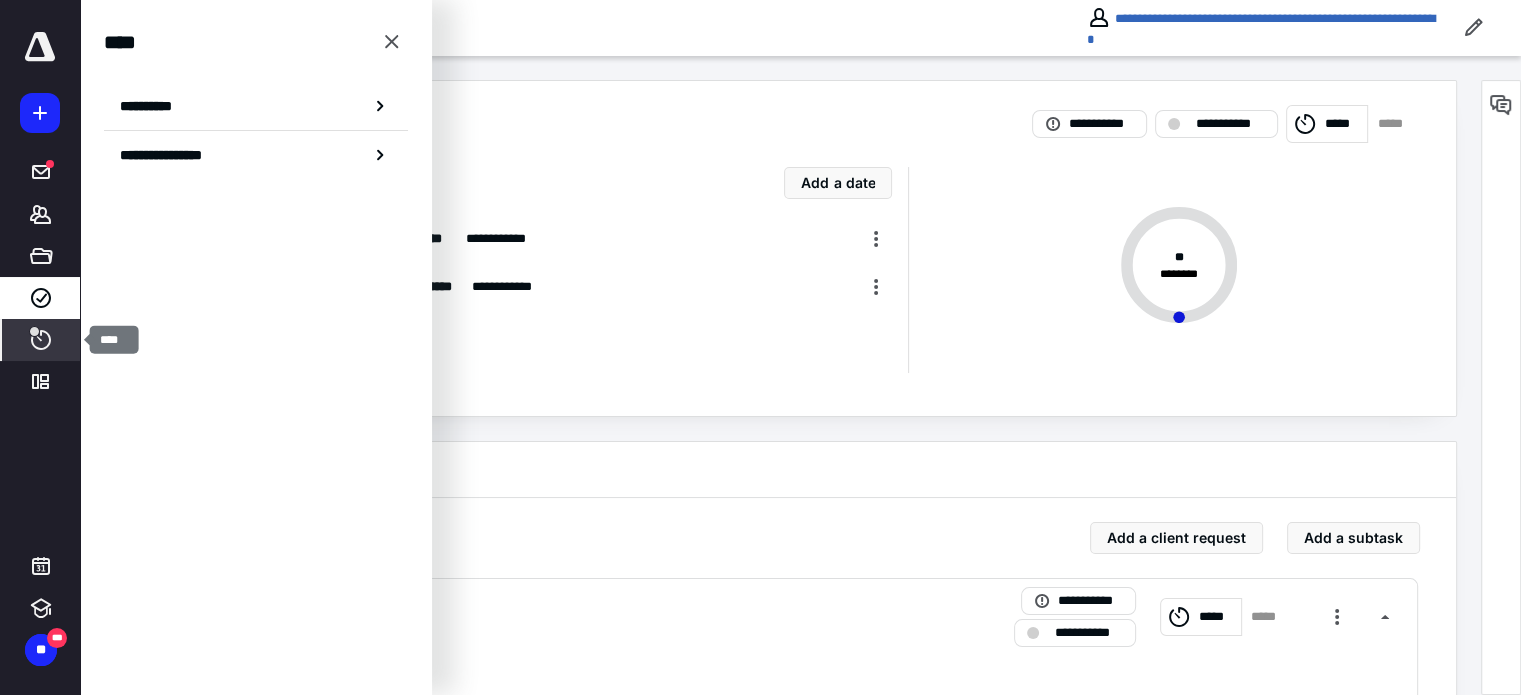 click 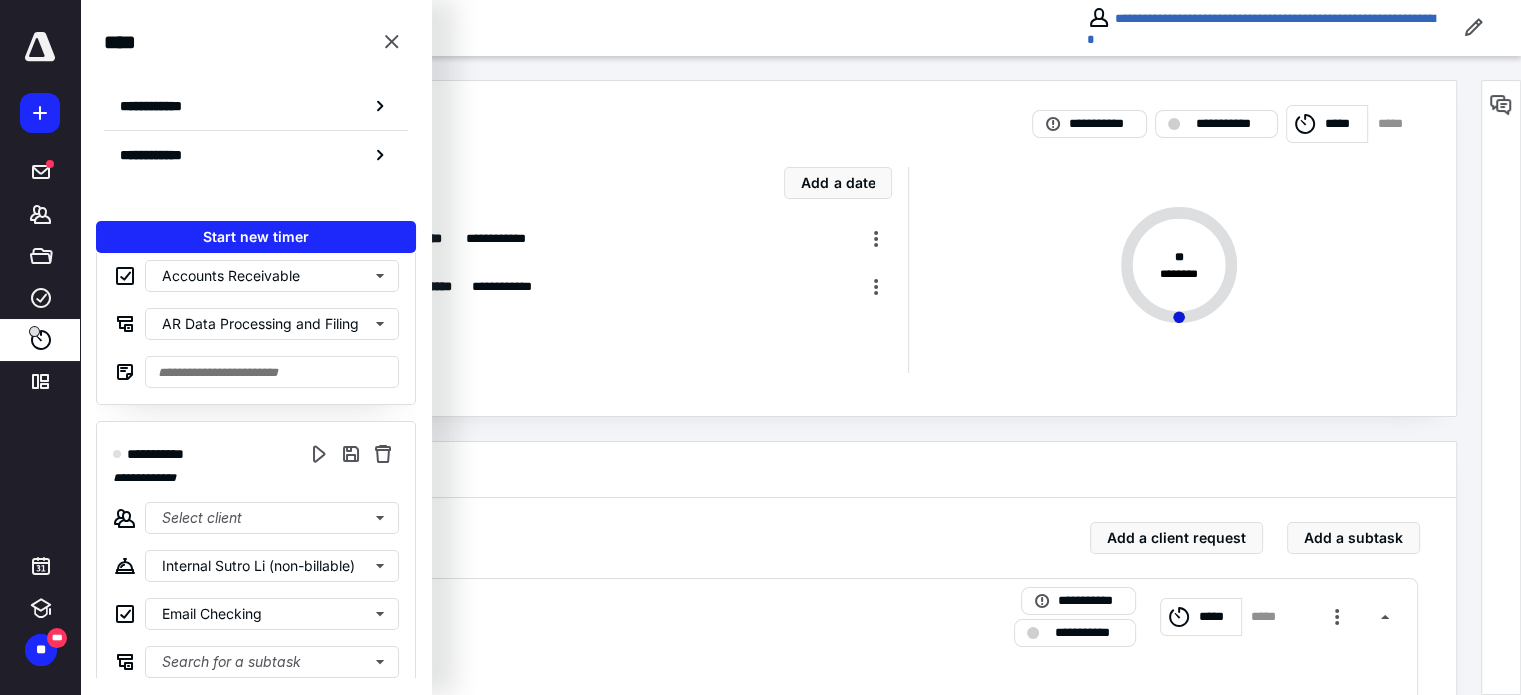 scroll, scrollTop: 0, scrollLeft: 0, axis: both 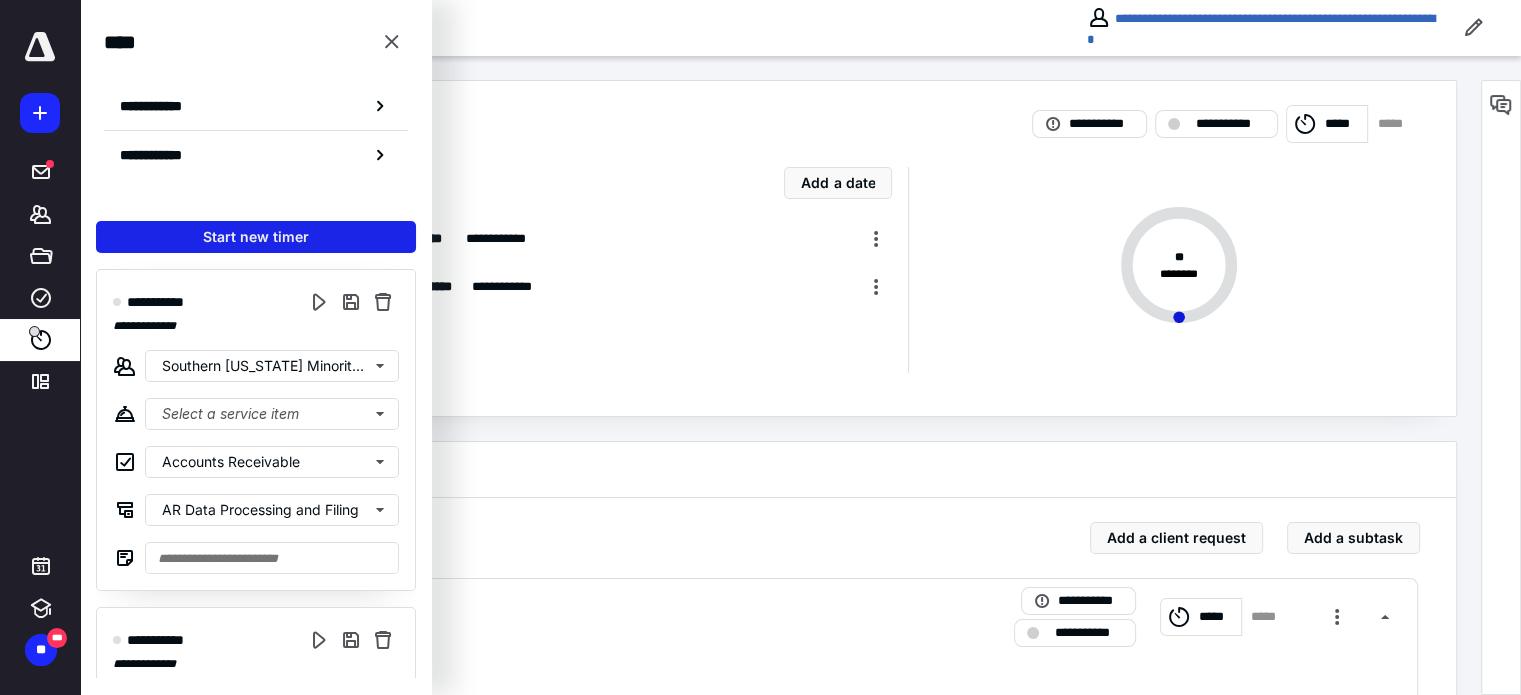click on "Start new timer" at bounding box center [256, 237] 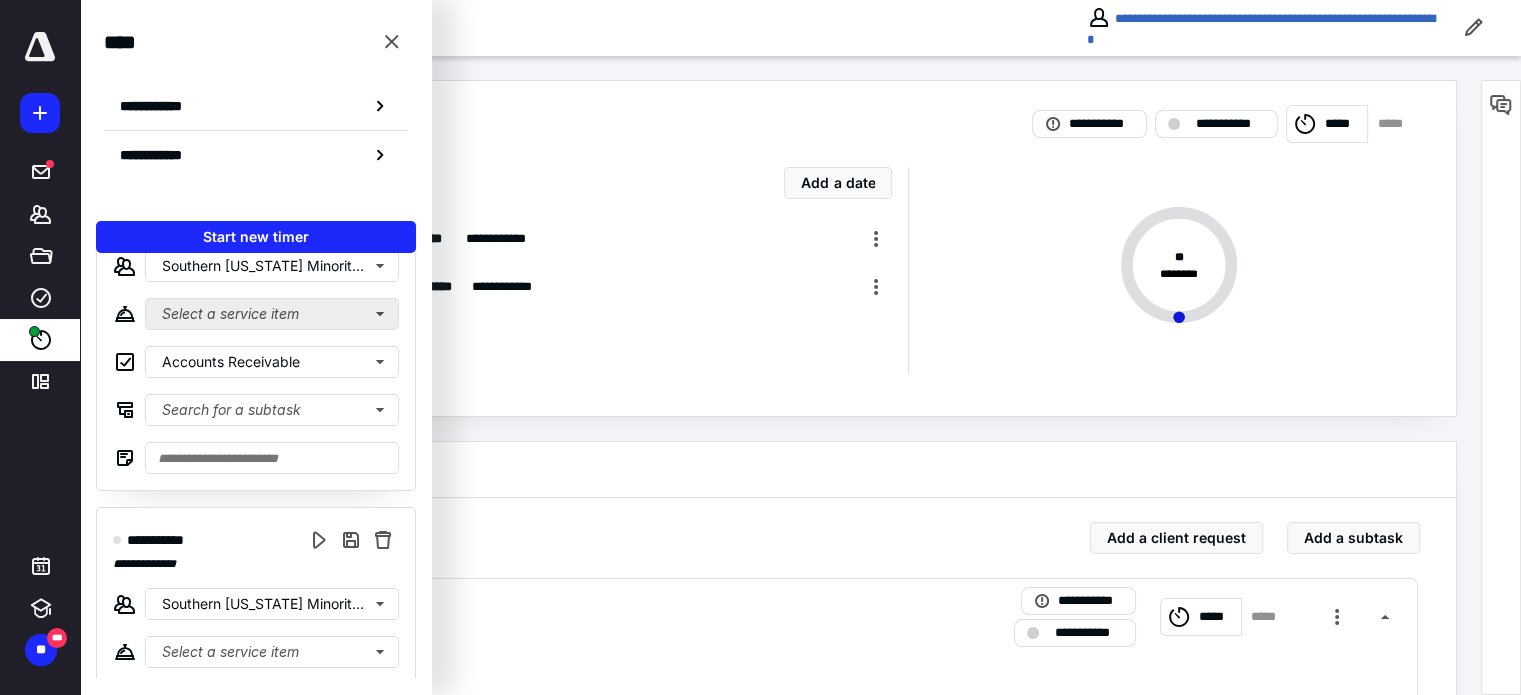 scroll, scrollTop: 0, scrollLeft: 0, axis: both 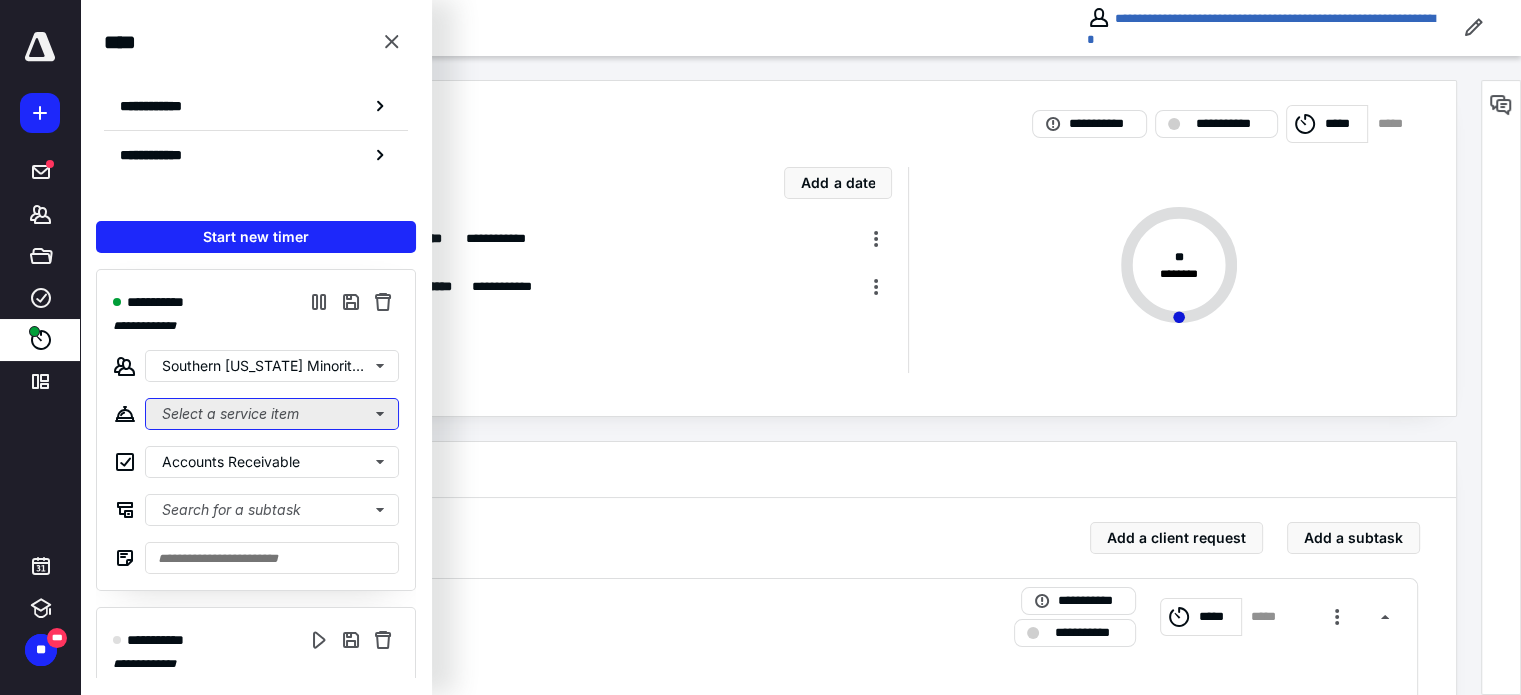 click on "Select a service item" at bounding box center (272, 414) 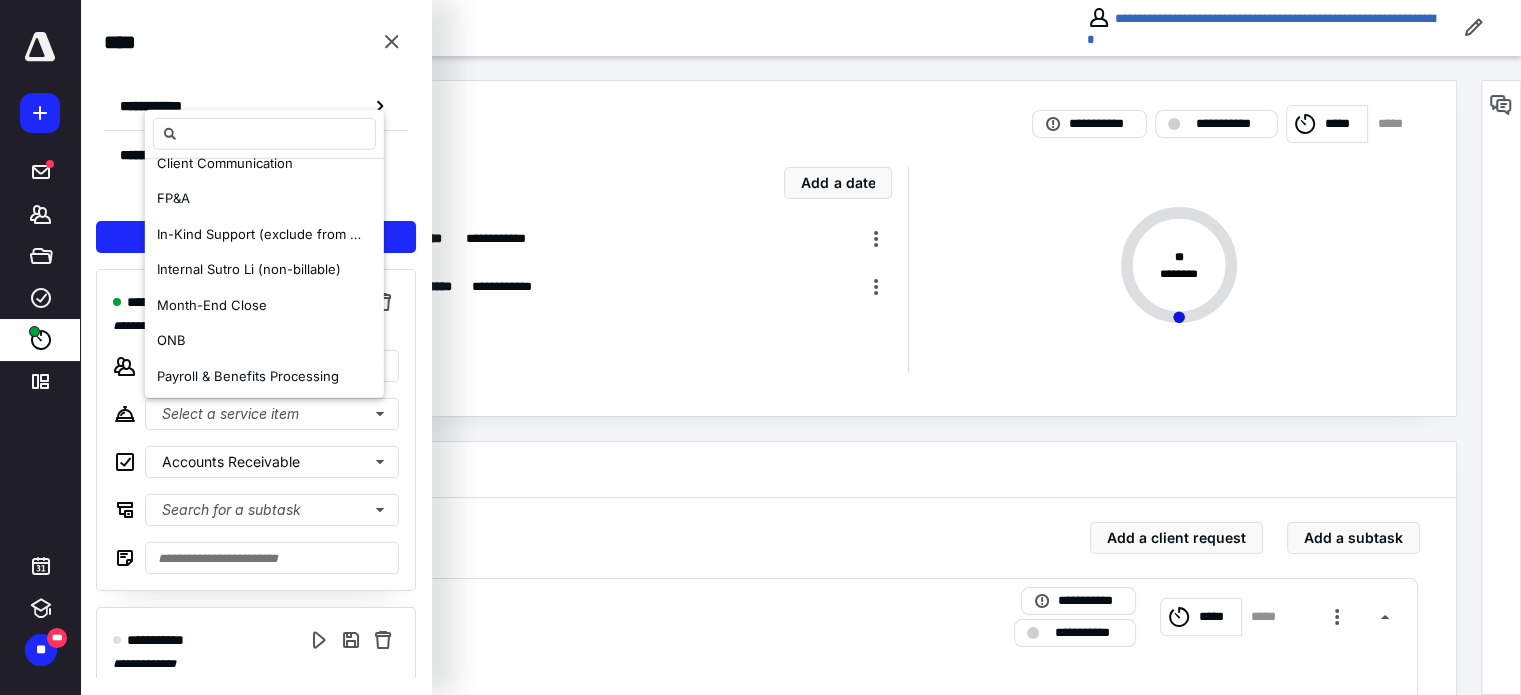 scroll, scrollTop: 487, scrollLeft: 0, axis: vertical 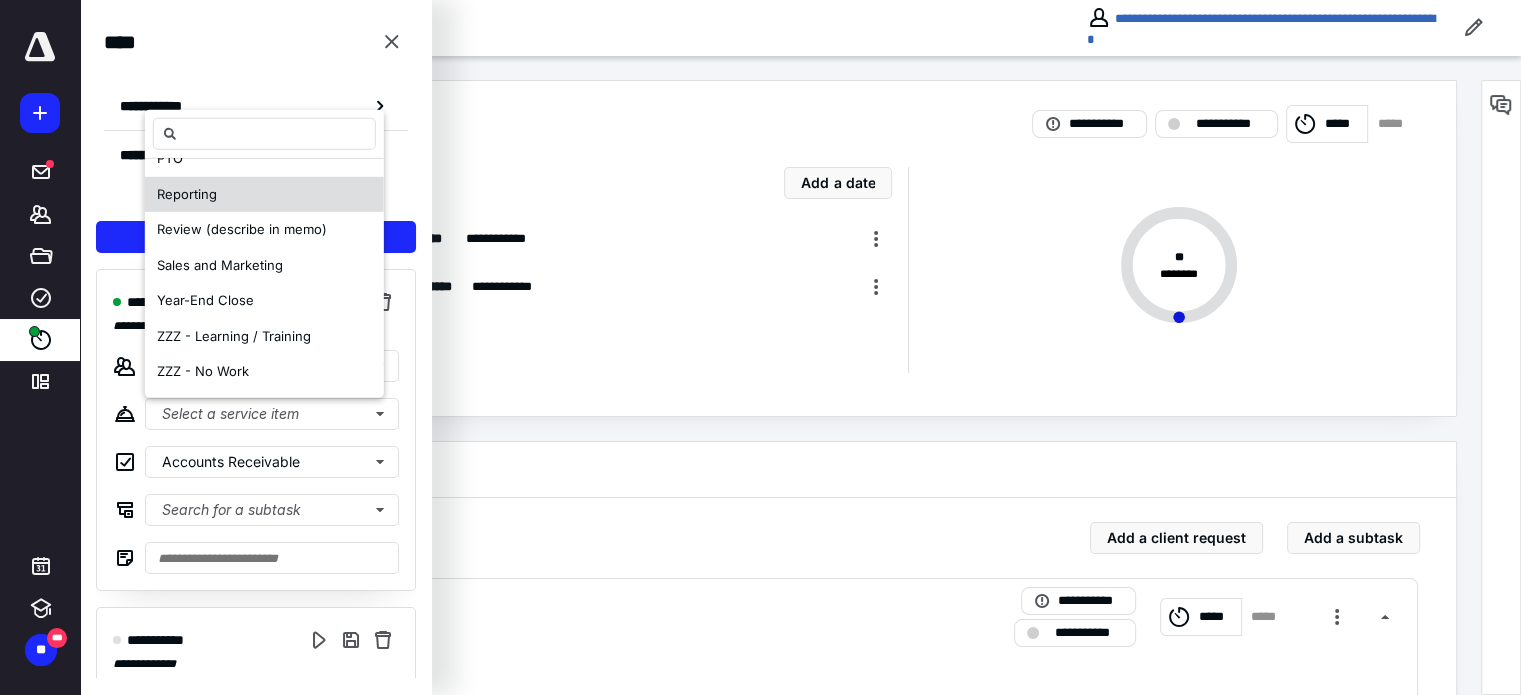 click on "Reporting" at bounding box center (187, 194) 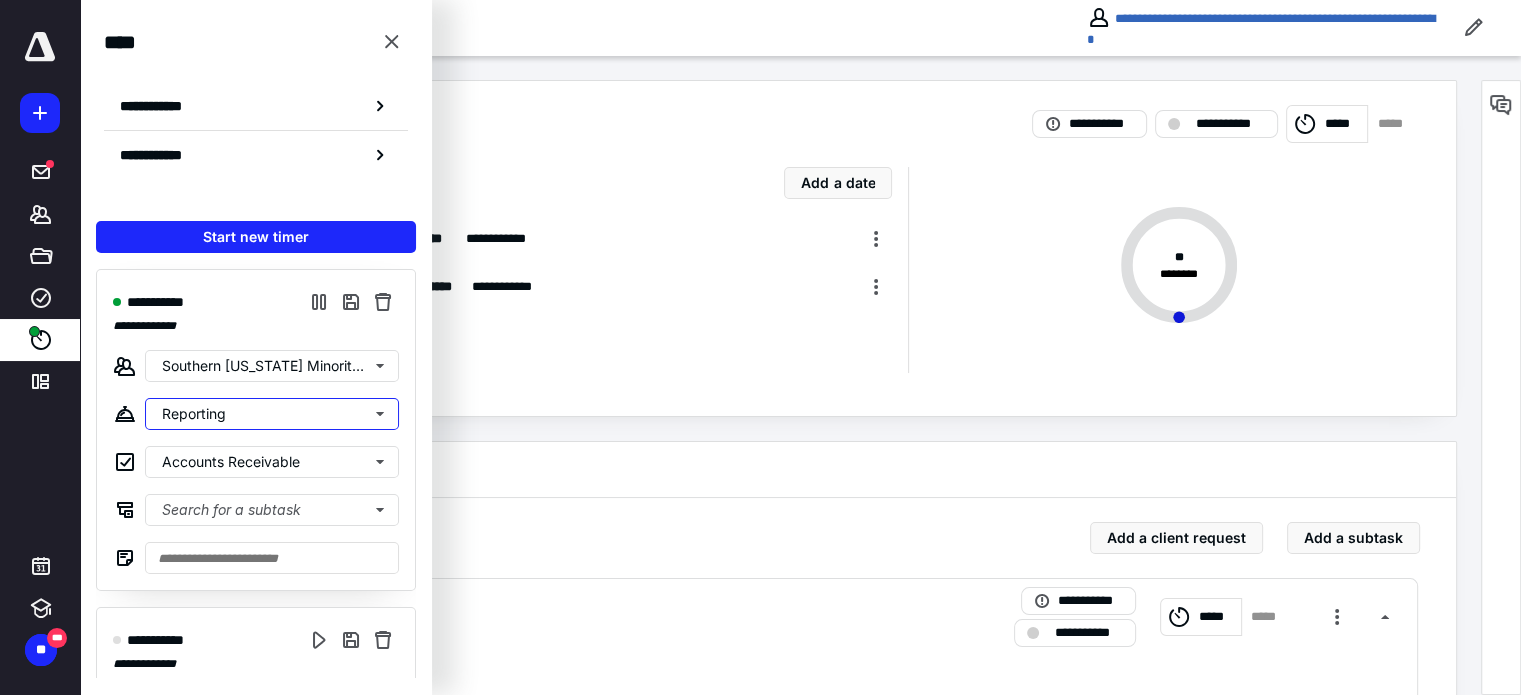 scroll, scrollTop: 0, scrollLeft: 0, axis: both 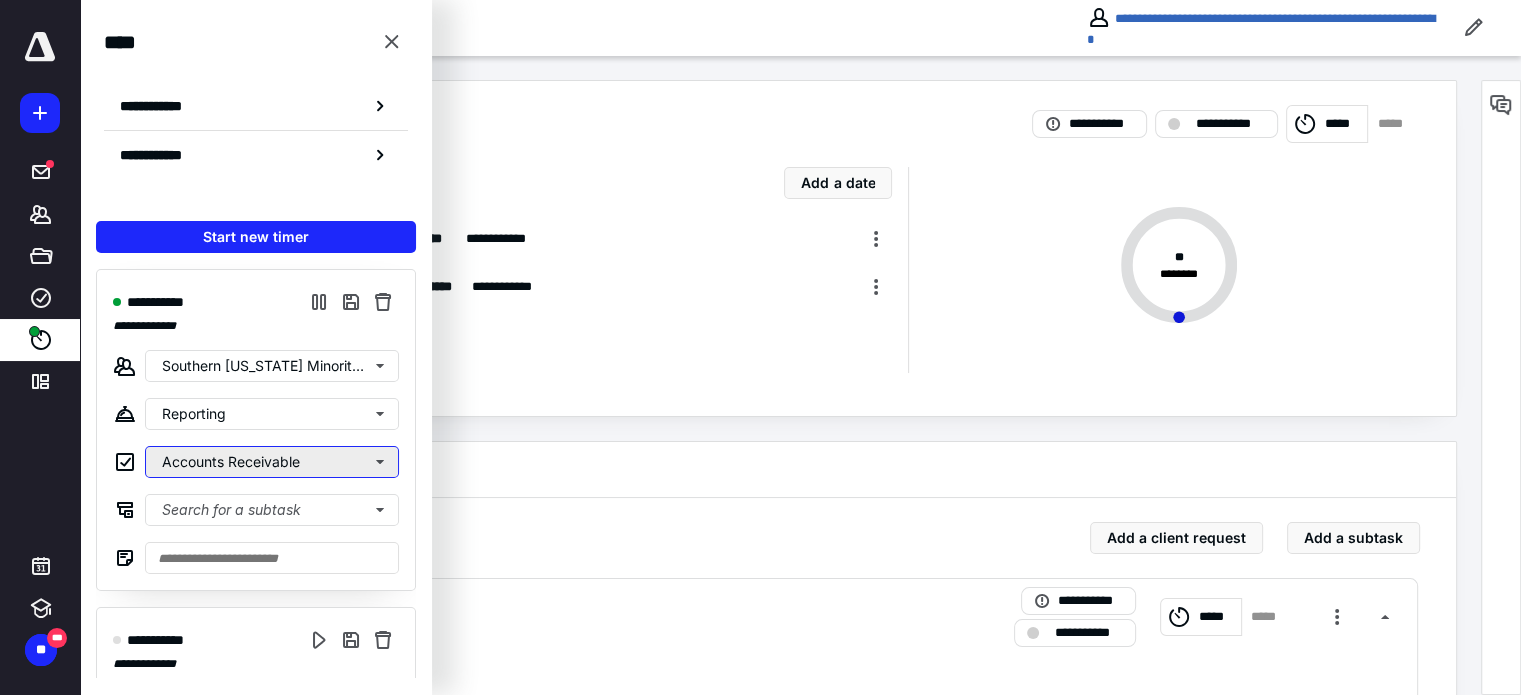 click on "Accounts Receivable" at bounding box center [272, 462] 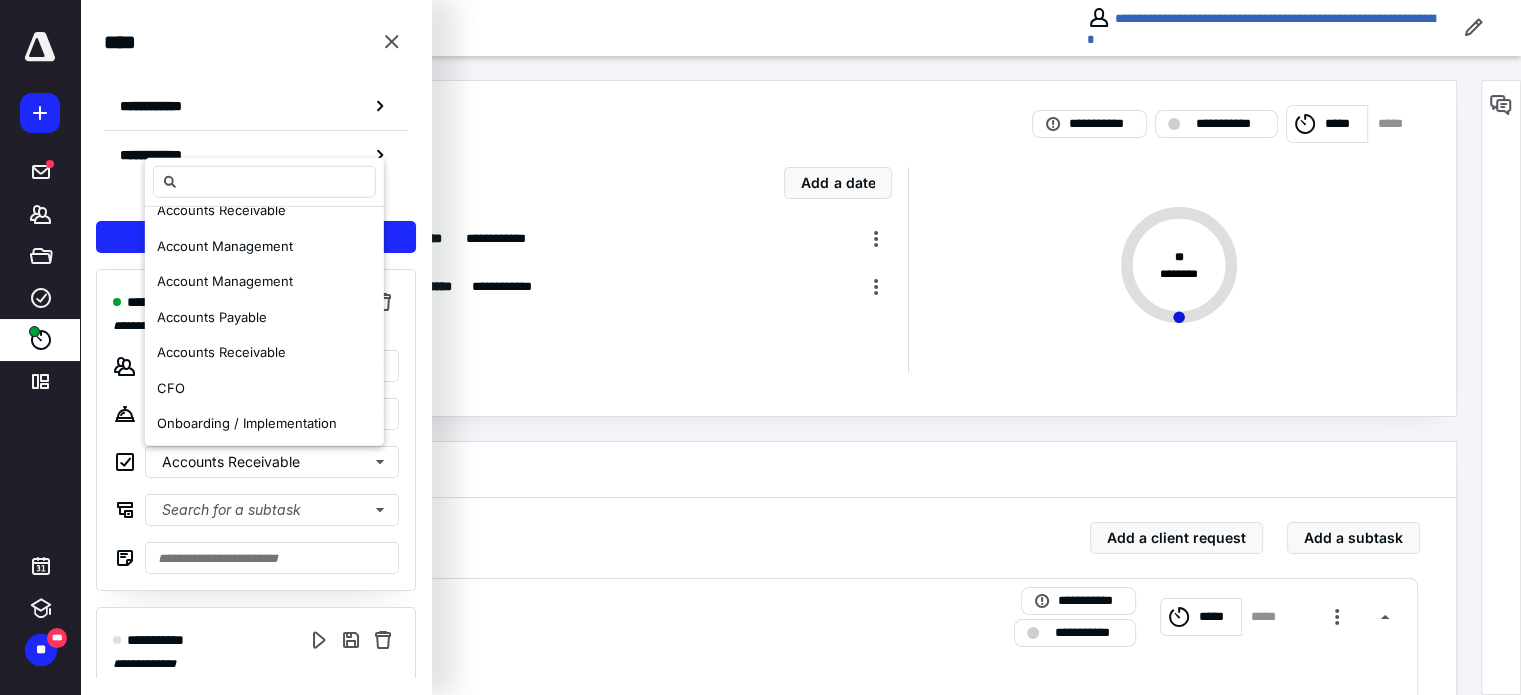 scroll, scrollTop: 527, scrollLeft: 0, axis: vertical 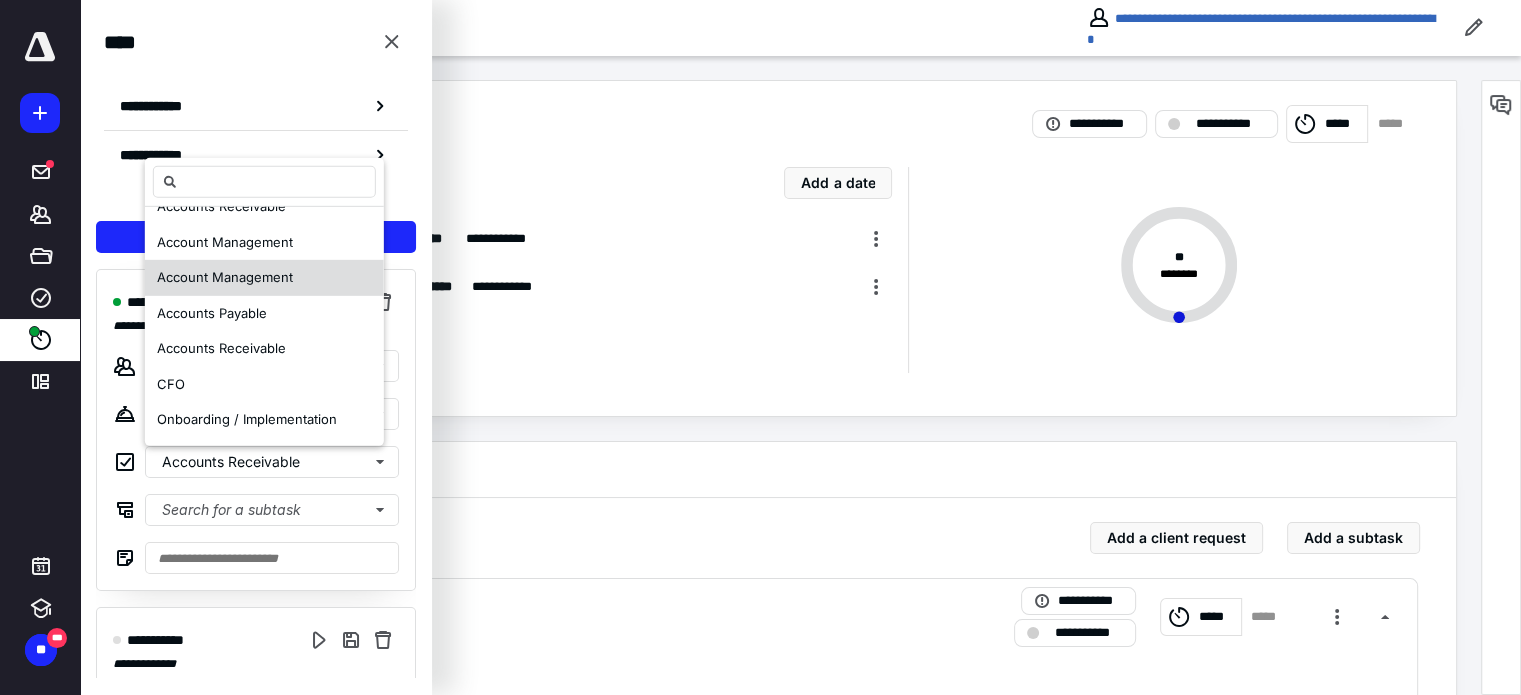 click on "Account Management" at bounding box center (225, 278) 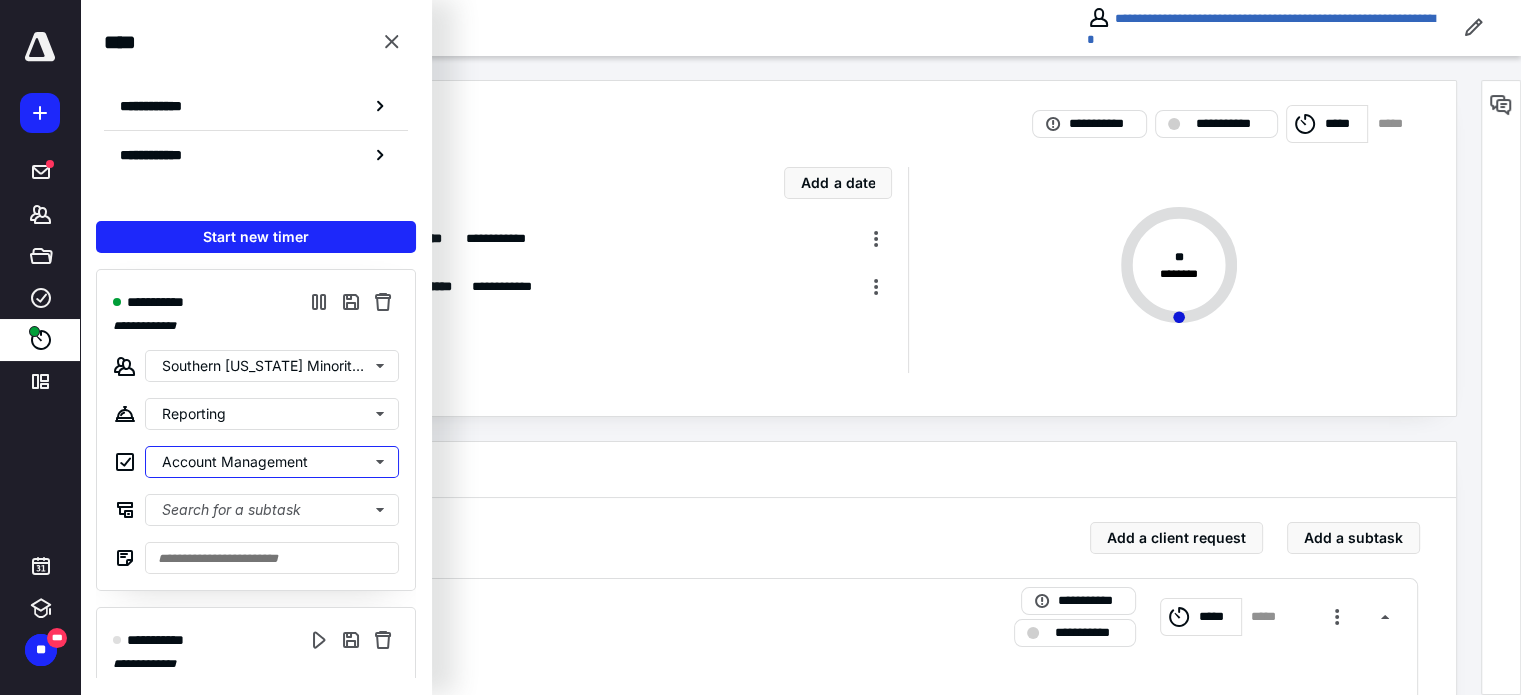scroll, scrollTop: 0, scrollLeft: 0, axis: both 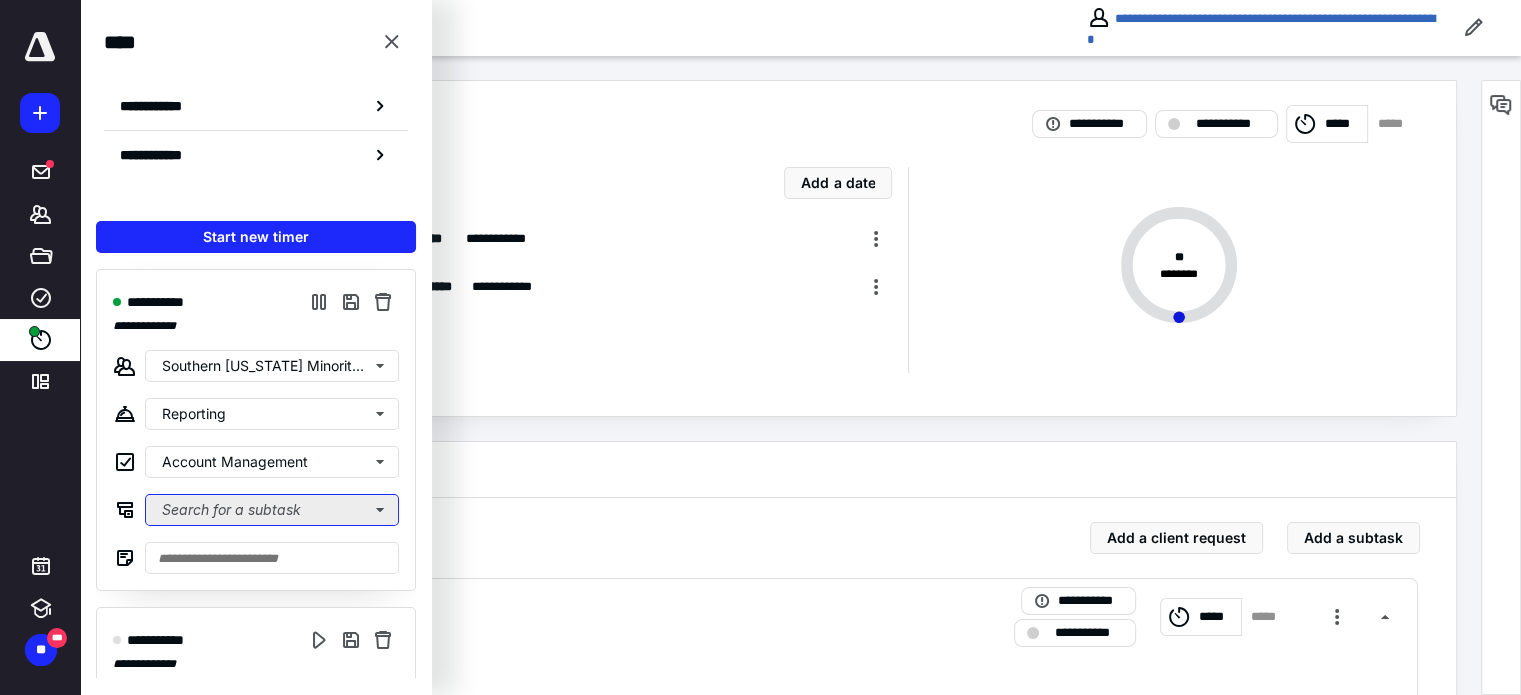 click on "Search for a subtask" at bounding box center (272, 510) 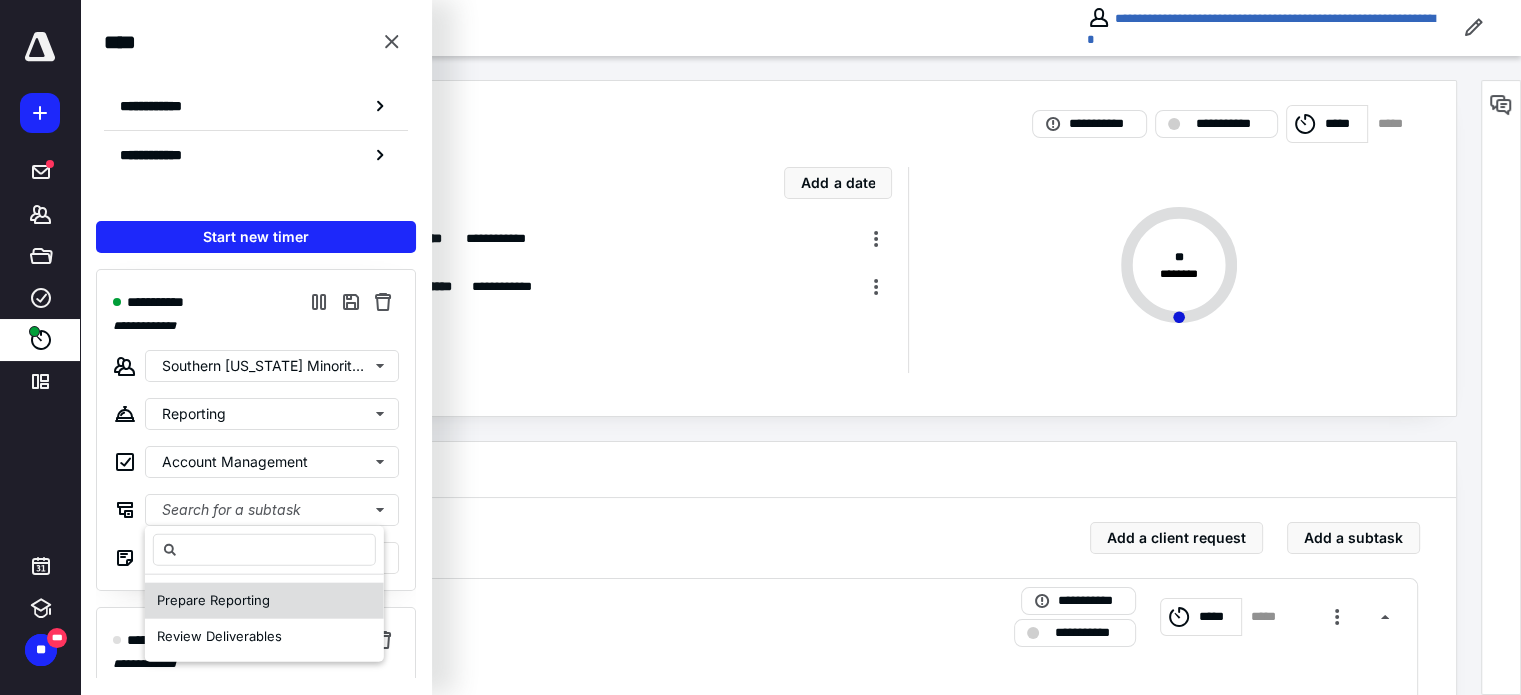 click on "Prepare Reporting" at bounding box center (213, 600) 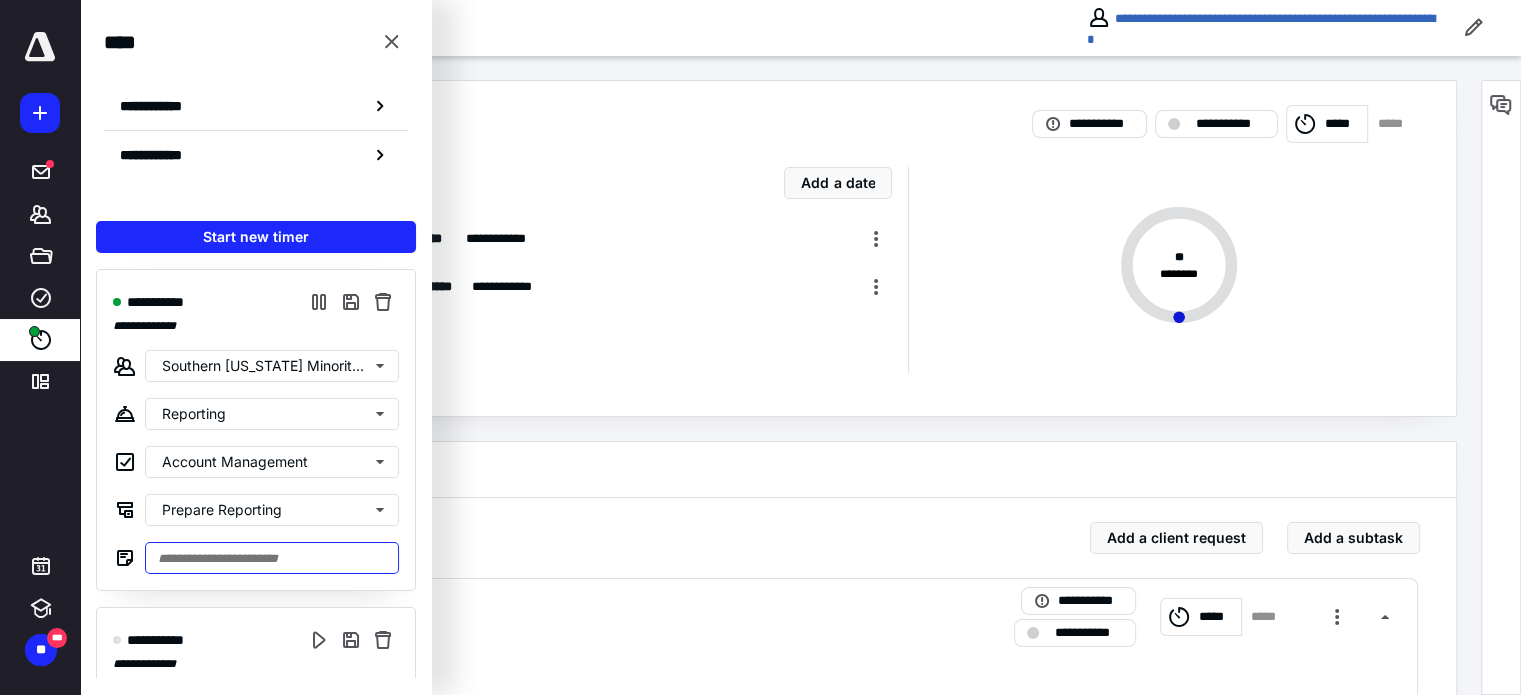 click at bounding box center (272, 558) 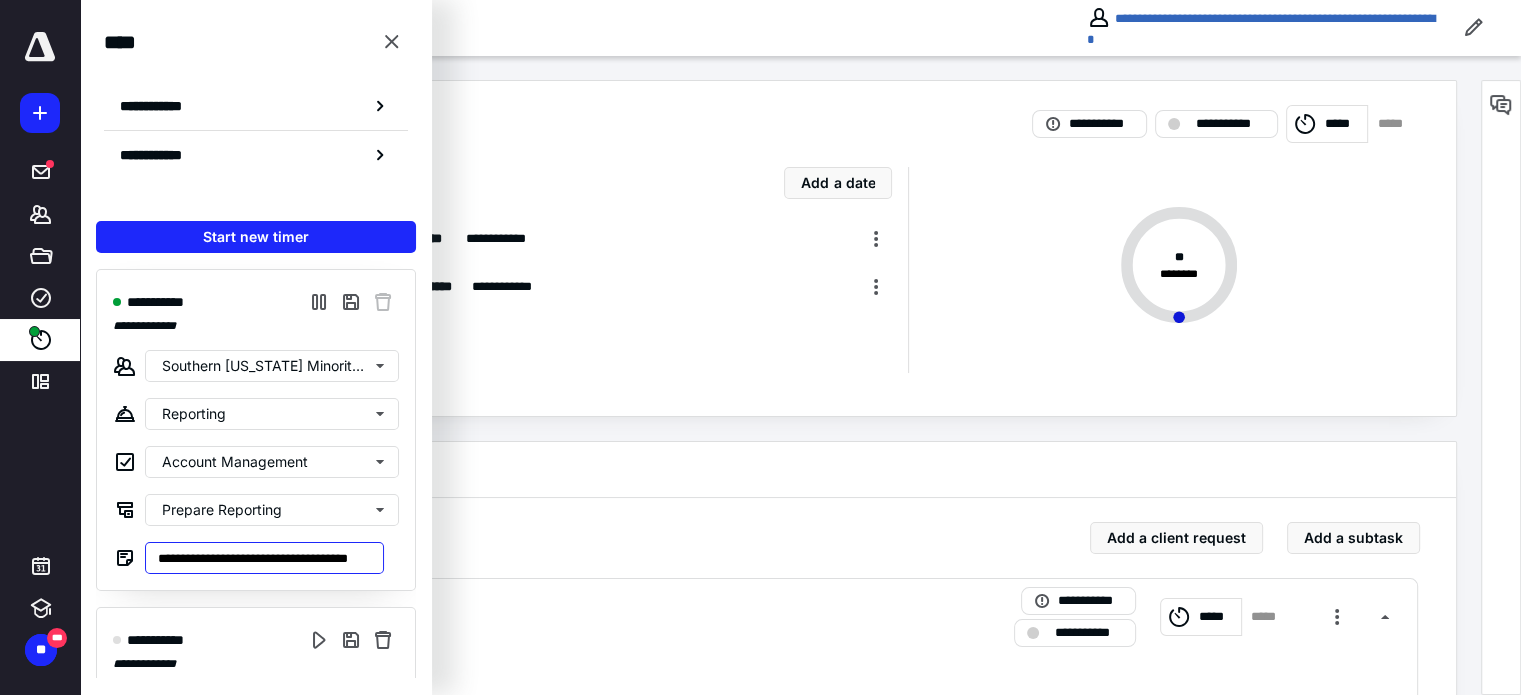 scroll, scrollTop: 0, scrollLeft: 36, axis: horizontal 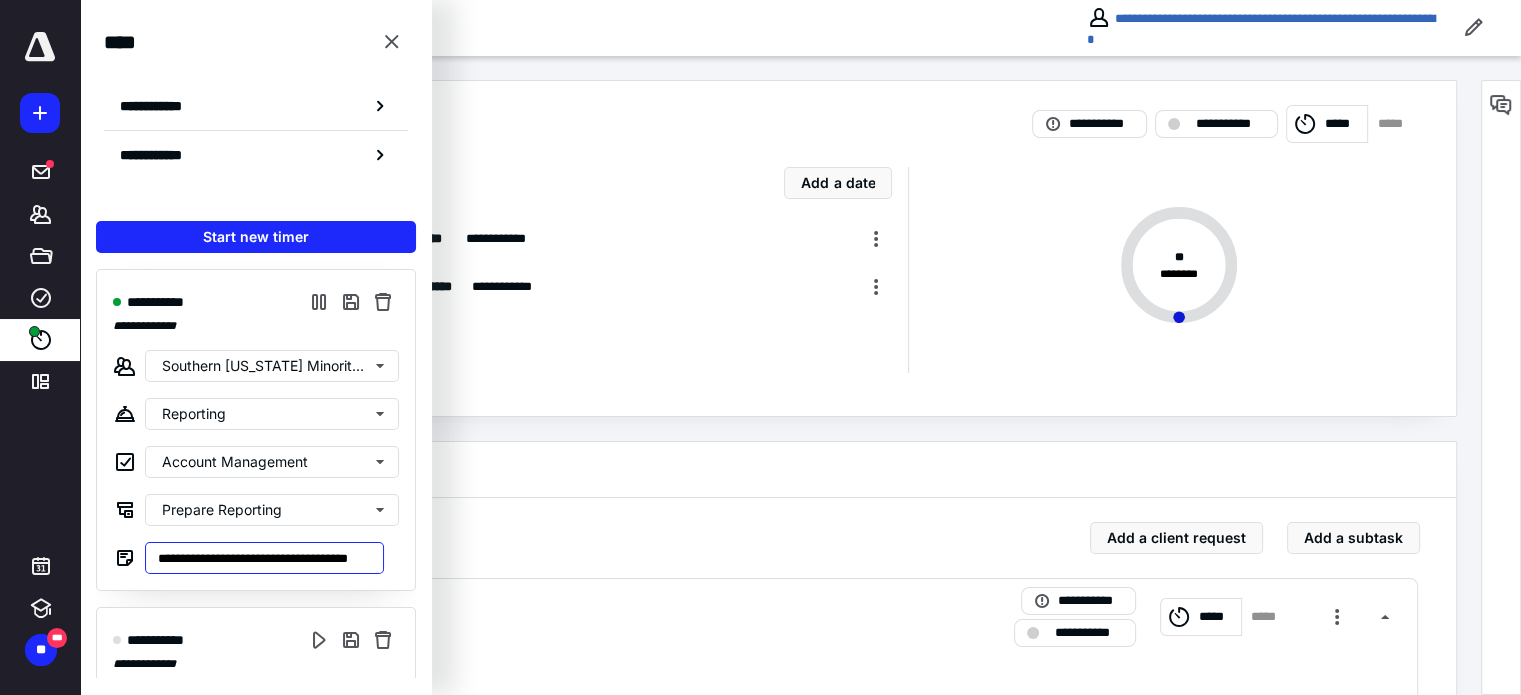 type on "**********" 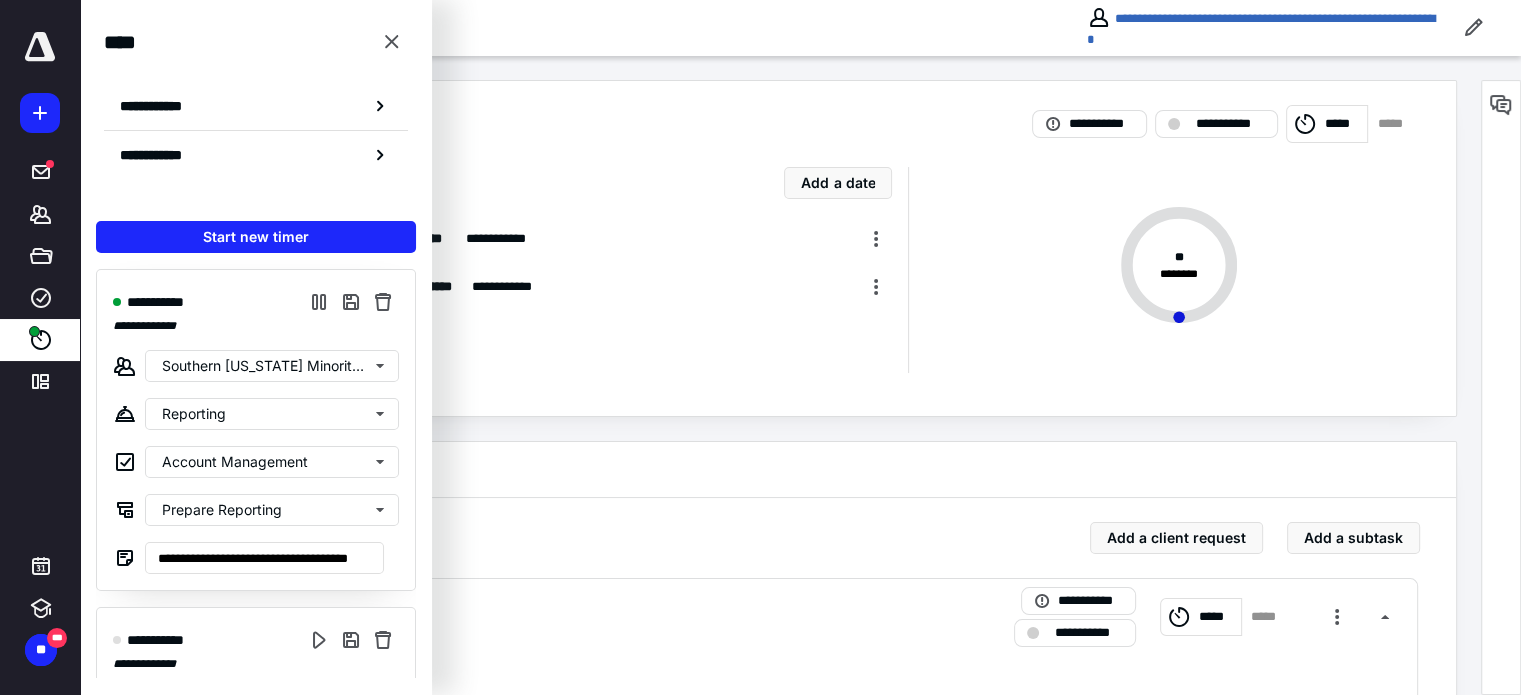 scroll, scrollTop: 0, scrollLeft: 0, axis: both 